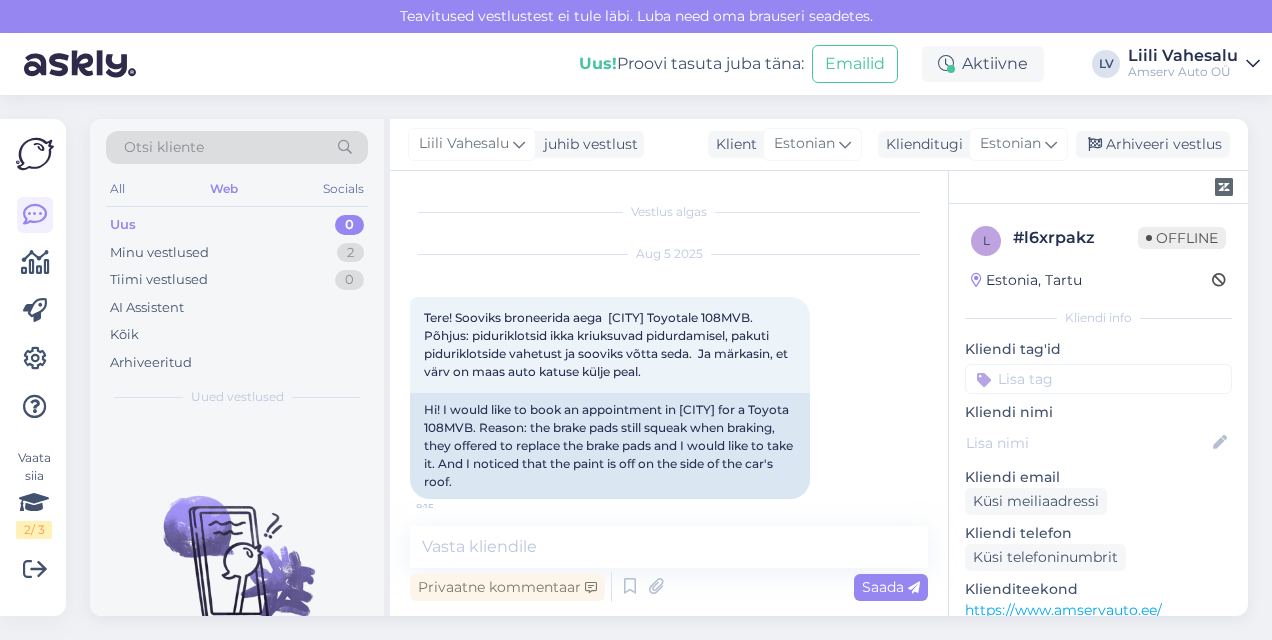 scroll, scrollTop: 0, scrollLeft: 0, axis: both 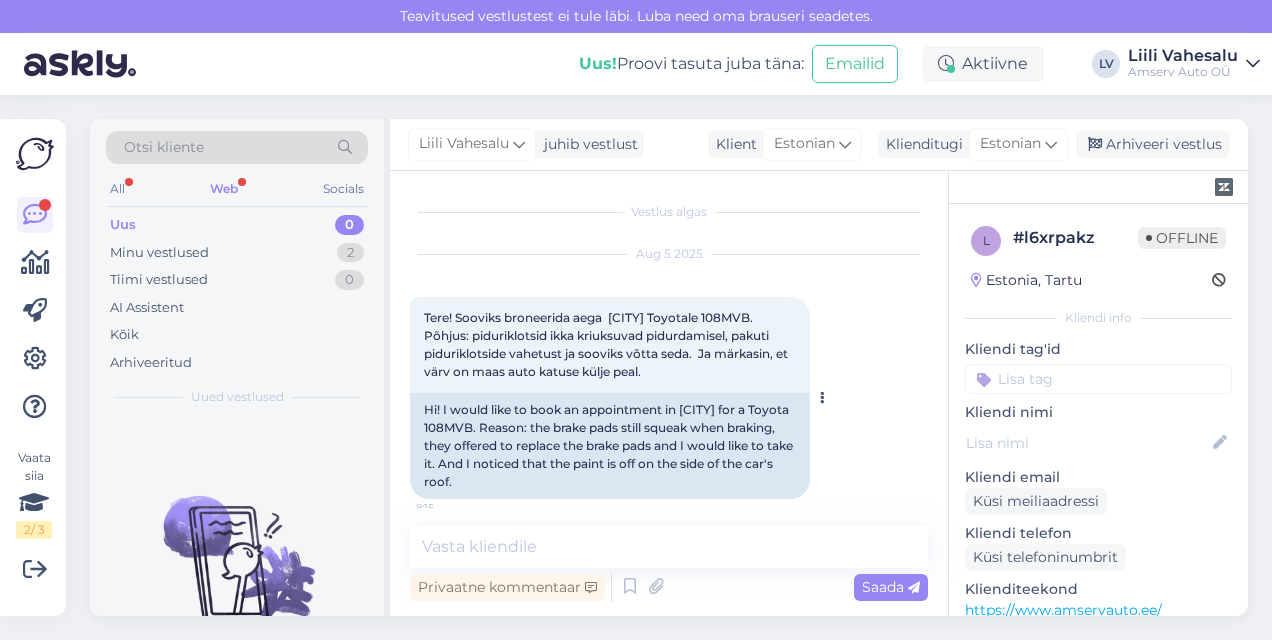 drag, startPoint x: 665, startPoint y: 378, endPoint x: 423, endPoint y: 324, distance: 247.95161 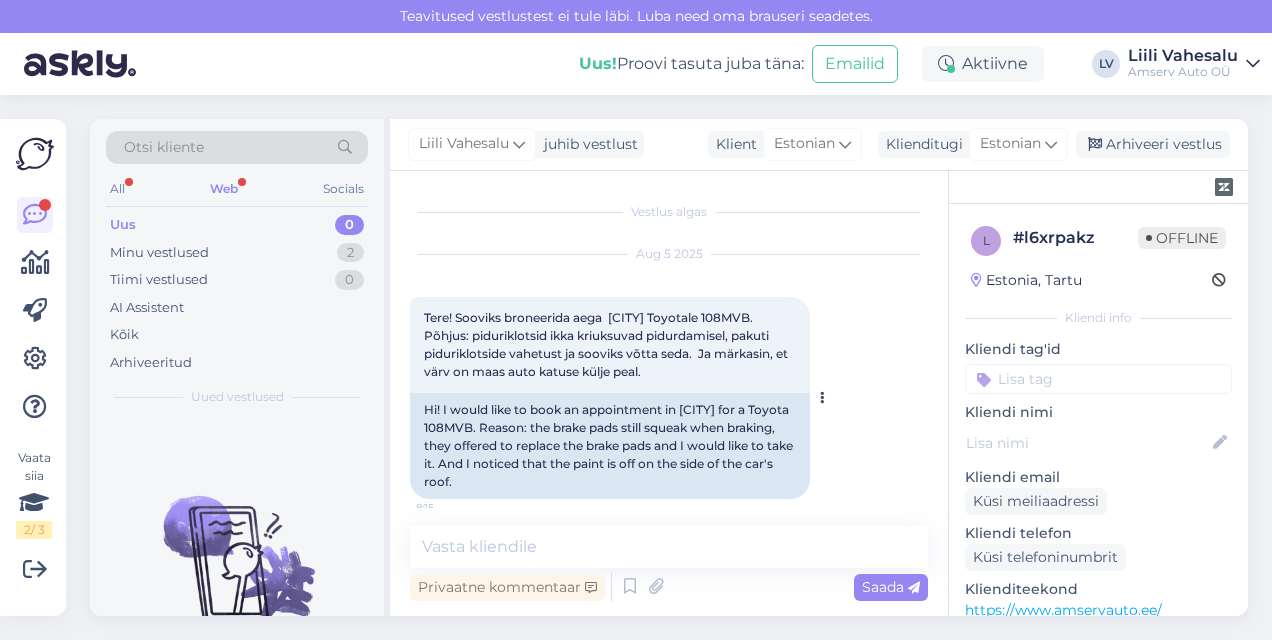 click on "Tere! Sooviks broneerida aega  [CITY] Toyotale 108MVB. Põhjus: piduriklotsid ikka kriuksuvad pidurdamisel, pakuti piduriklotside vahetust ja sooviks võtta seda.  Ja märkasin, et värv on maas auto katuse külje peal.
[TIME]" at bounding box center [610, 345] 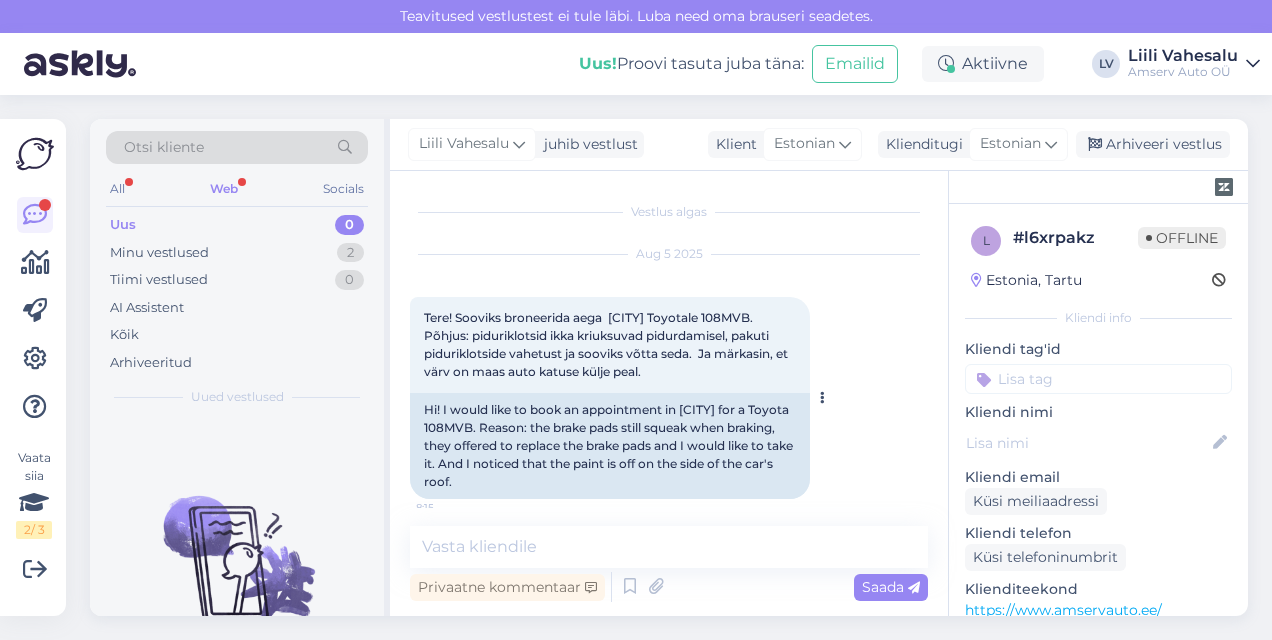 copy on "Tere! Sooviks broneerida aega  [CITY] Toyotale 108MVB. Põhjus: piduriklotsid ikka kriuksuvad pidurdamisel, pakuti piduriklotside vahetust ja sooviks võtta seda.  Ja märkasin, et värv on maas auto katuse külje peal." 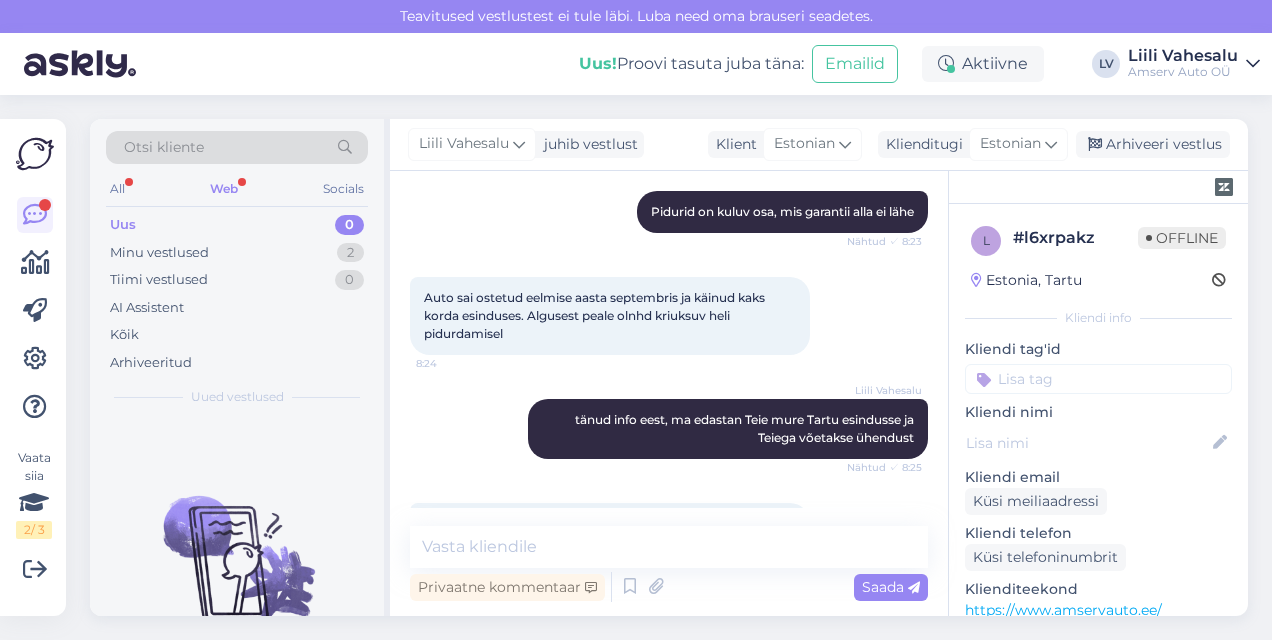 scroll, scrollTop: 1000, scrollLeft: 0, axis: vertical 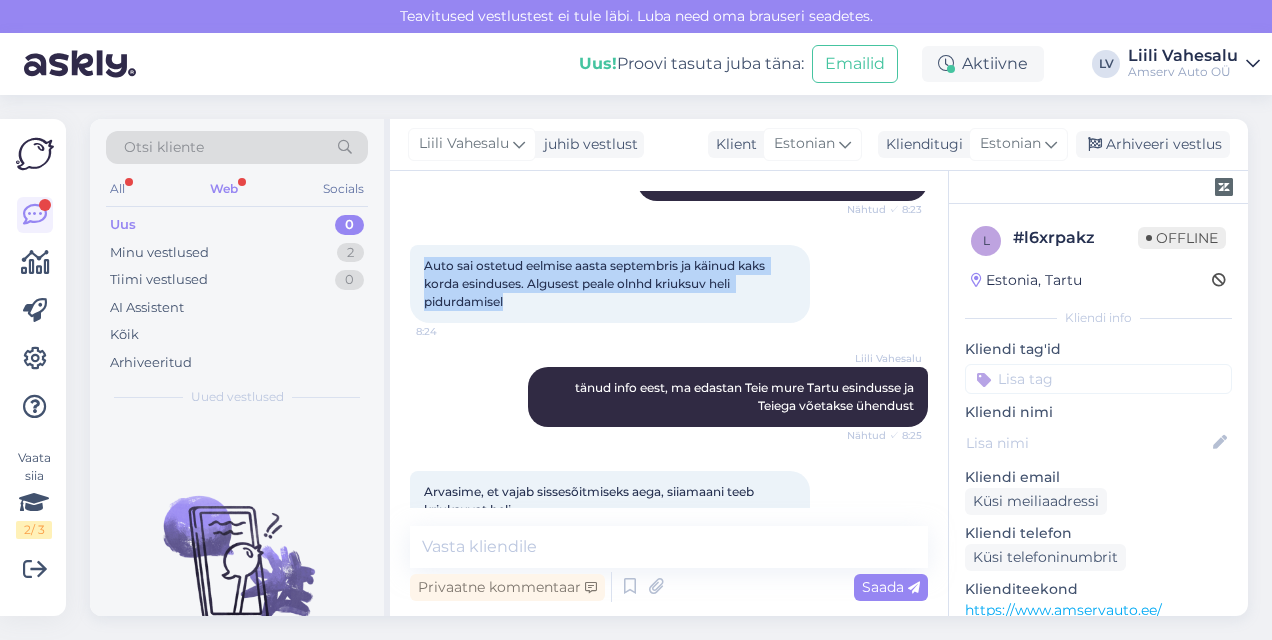 drag, startPoint x: 508, startPoint y: 303, endPoint x: 418, endPoint y: 264, distance: 98.08669 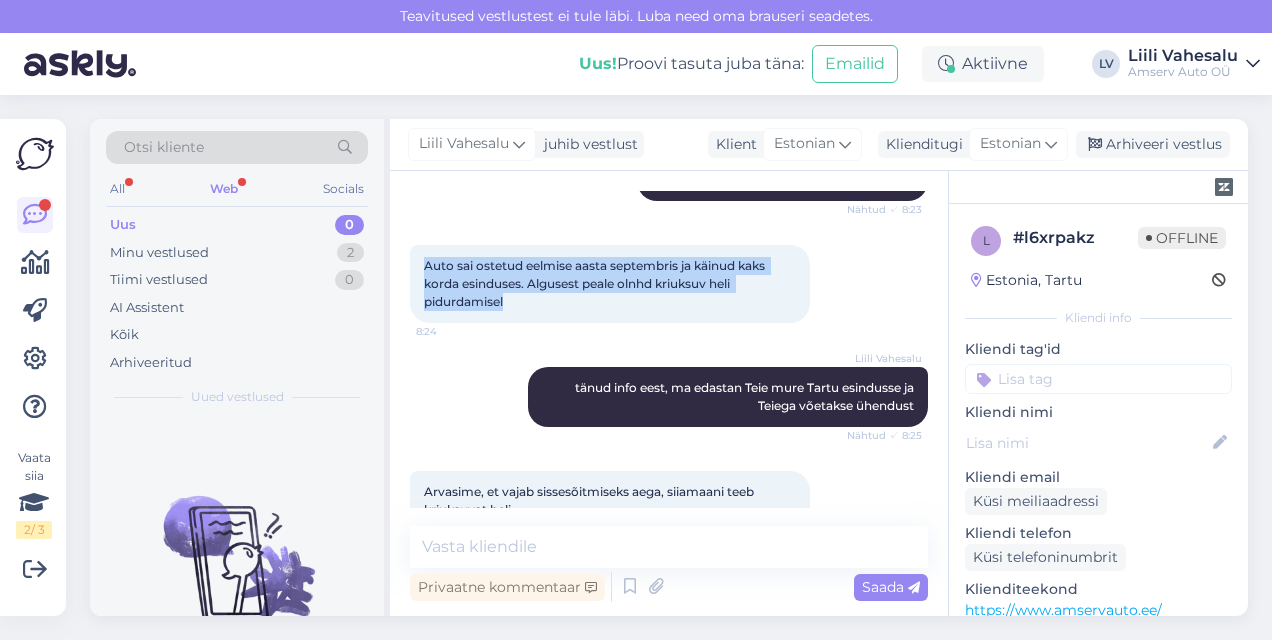click on "Auto sai ostetud eelmise aasta septembris ja käinud kaks korda esinduses. Algusest peale olnhd kriuksuv heli pidurdamisel 8:24" at bounding box center [610, 284] 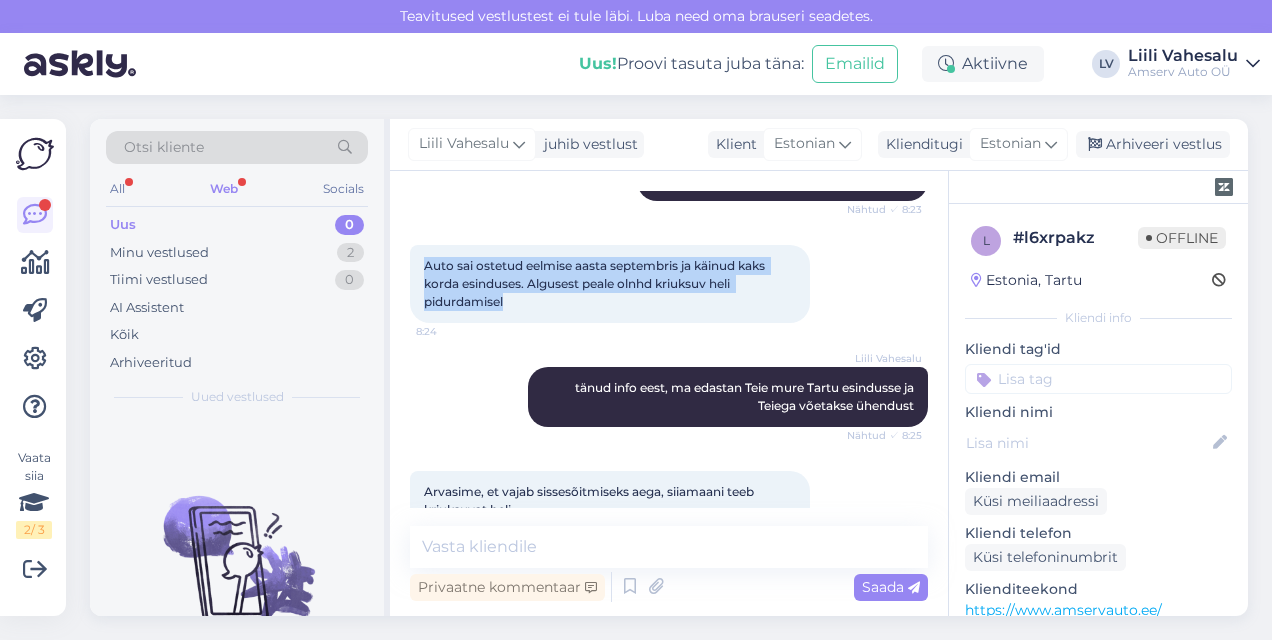 drag, startPoint x: 418, startPoint y: 264, endPoint x: 521, endPoint y: 281, distance: 104.393486 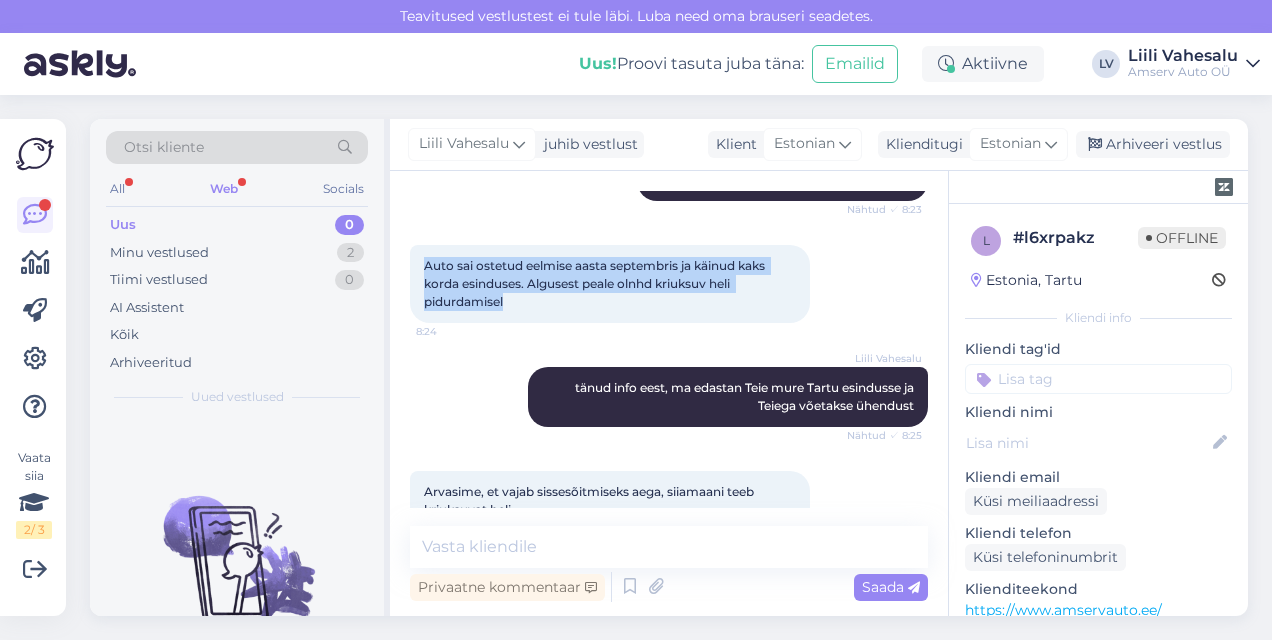 copy on "Auto sai ostetud eelmise aasta septembris ja käinud kaks korda esinduses. Algusest peale olnhd kriuksuv heli pidurdamisel" 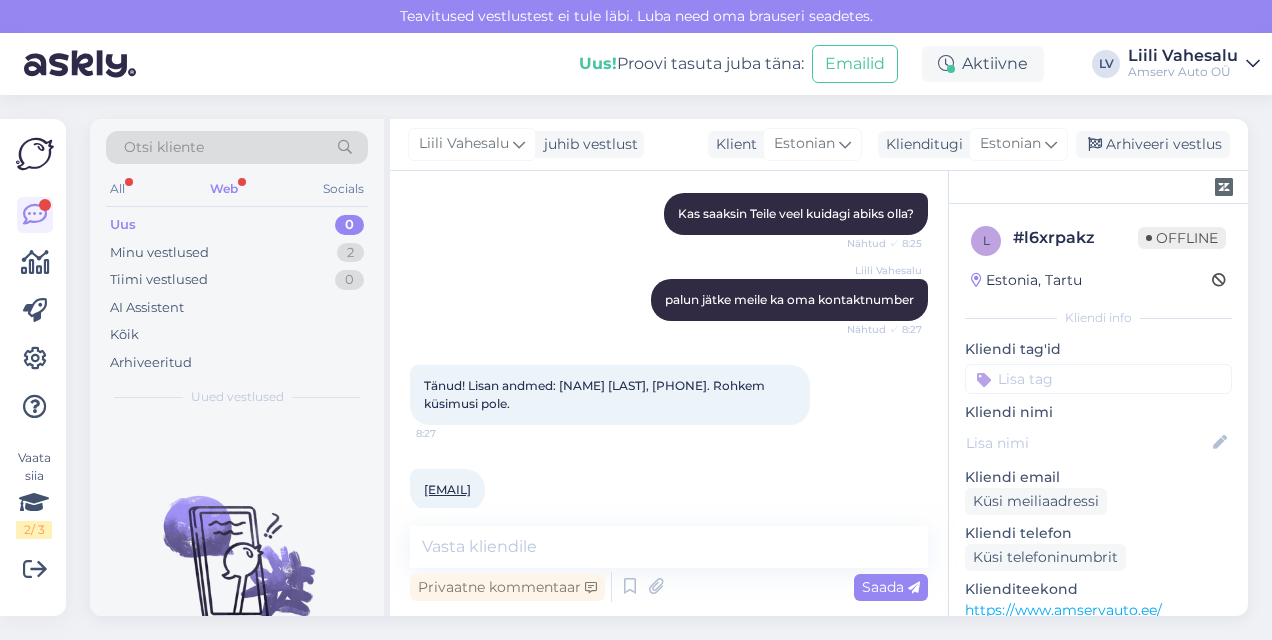 scroll, scrollTop: 1492, scrollLeft: 0, axis: vertical 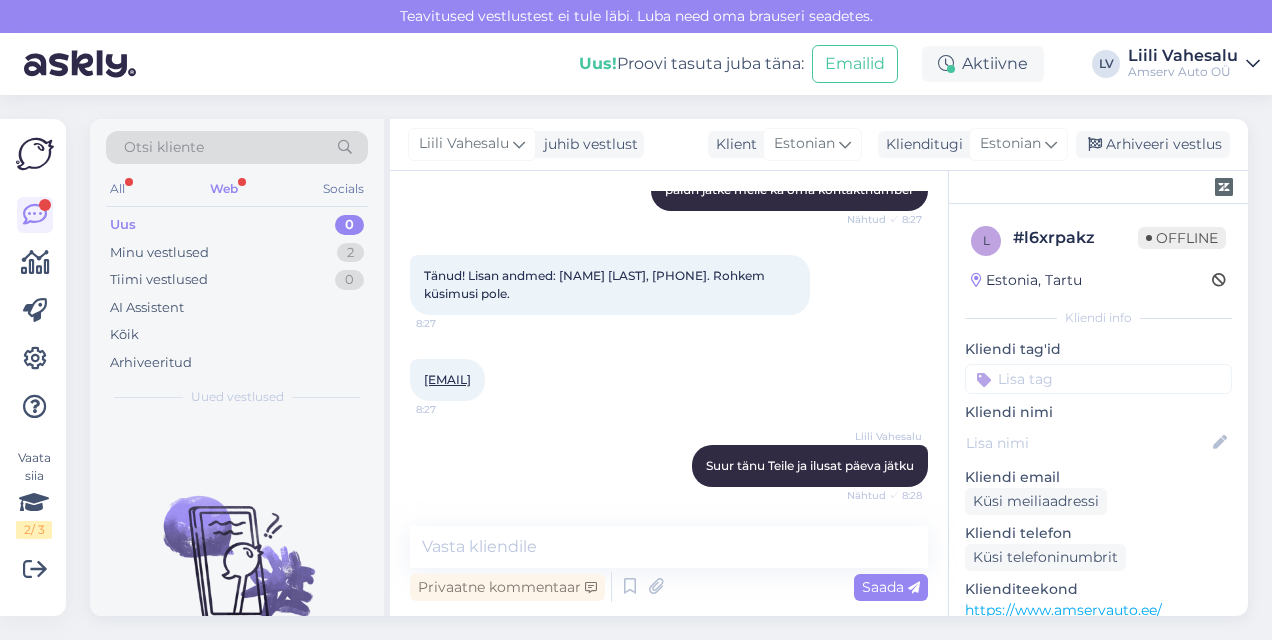 drag, startPoint x: 551, startPoint y: 280, endPoint x: 712, endPoint y: 357, distance: 178.46568 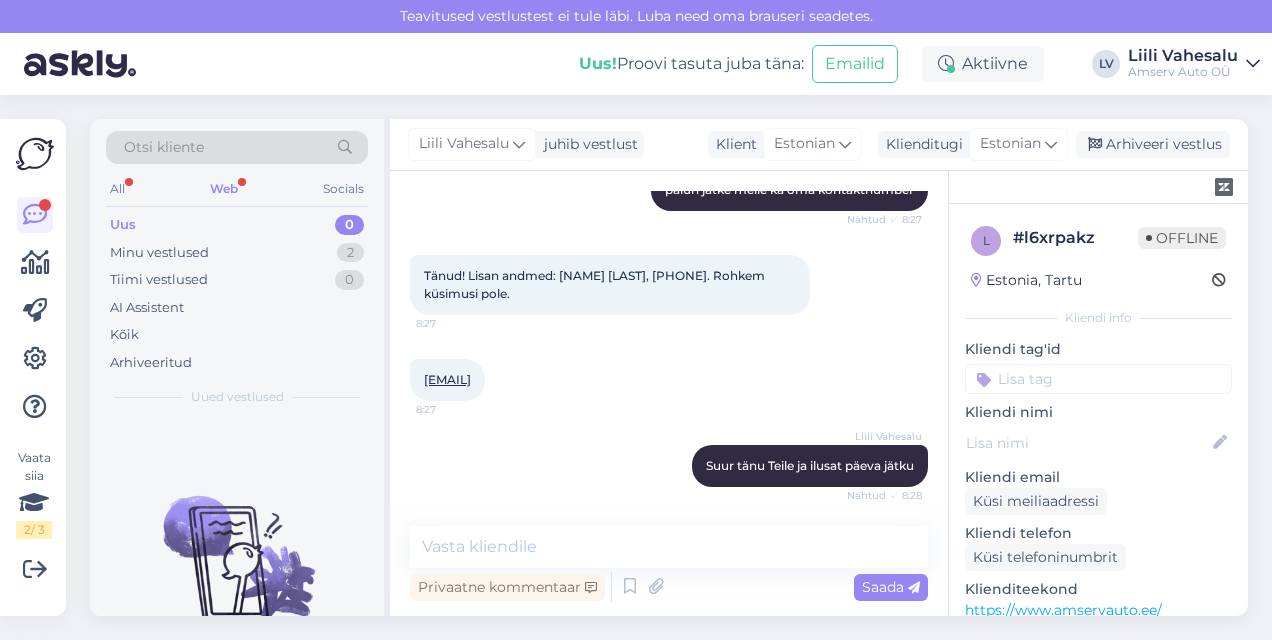 click on "Vestlus algas [MONTH] 5 [YEAR] Tere! Sooviks broneerida aega  [CITY] Toyotale 108MVB. Põhjus: piduriklotsid ikka kriuksuvad pidurdamisel, pakuti piduriklotside vahetust ja sooviks võtta seda.  Ja märkasin, et värv on maas auto katuse külje peal.
[TIME]  Hi! I would like to book an appointment in [CITY] for a Toyota 108MVB. Reason: the brake pads still squeak when braking, they offered to replace the brake pads and I would like to take it. And I noticed that the paint is off on the side of the car's roof. AI Assistent Tere!
Teenuse aja broneerimiseks piduriklotside vahetuseks palun edastage enda kontaktandmed (telefoninumber ja e-mail), sõiduki registreerimisnumber 108MVB, teenuse tüüp 'piduriklotside vahetus', sobiv esindus [CITY] ja teile mugav kuupäev ning kellaaeg. Või proovige broneerida aeg meie iseteeninduses  https://www.amservauto.ee/omanikule/hooldus https://www.amservauto.ee/et/kontaktid . Nähtud ✓ [TIME]  Pidurite kiruksumine läheb garantii alla, ennem ka käinud aga korda pole tehtud.  [TIME]" at bounding box center [678, 349] 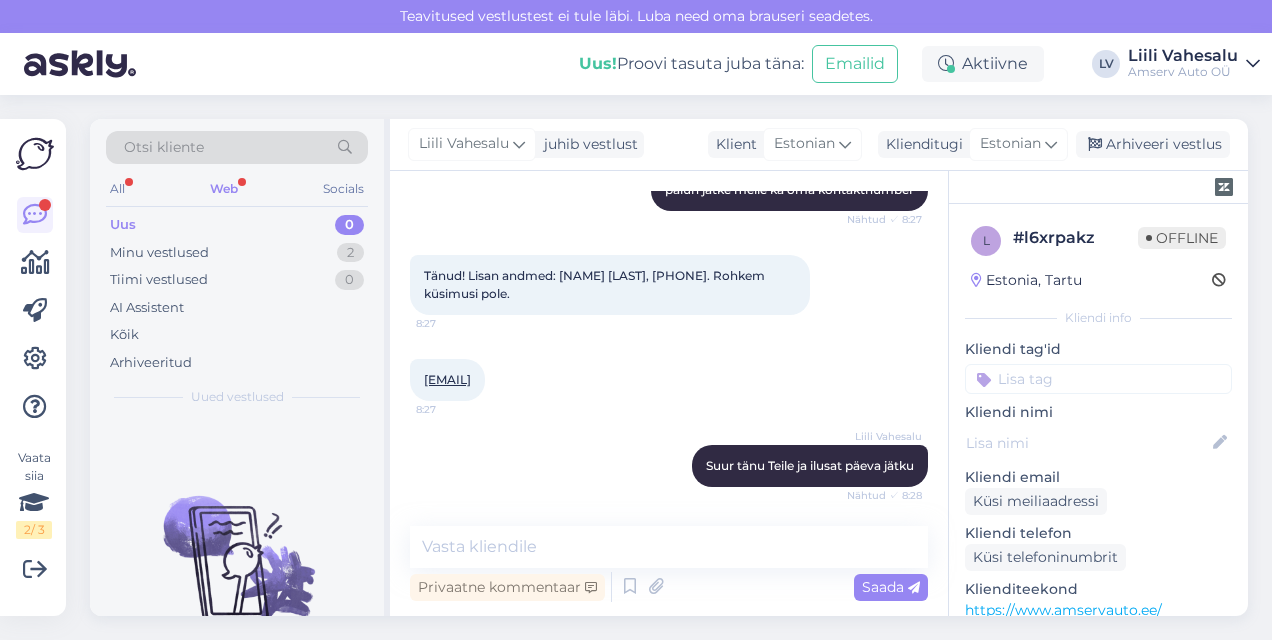 drag, startPoint x: 712, startPoint y: 357, endPoint x: 640, endPoint y: 263, distance: 118.40608 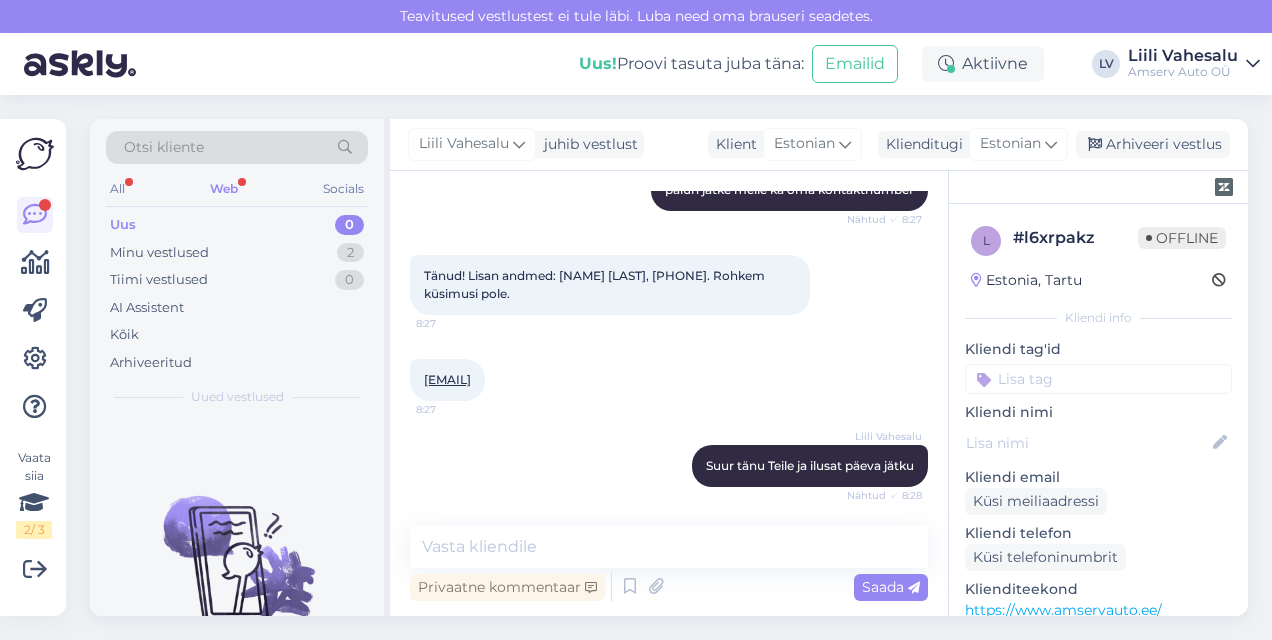 copy on "d: [LASTNAME] [FIRSTNAME], [PHONE]. Rohkem küsimusi pole.  8:27  [EMAIL]" 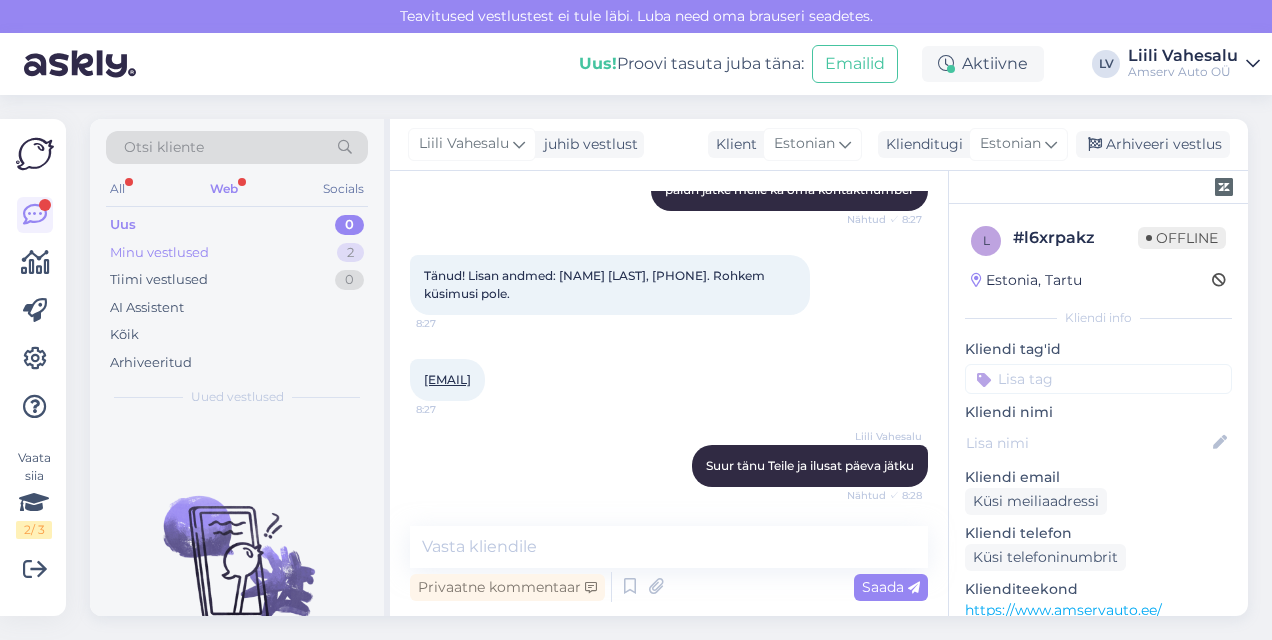 click on "Minu vestlused" at bounding box center (159, 253) 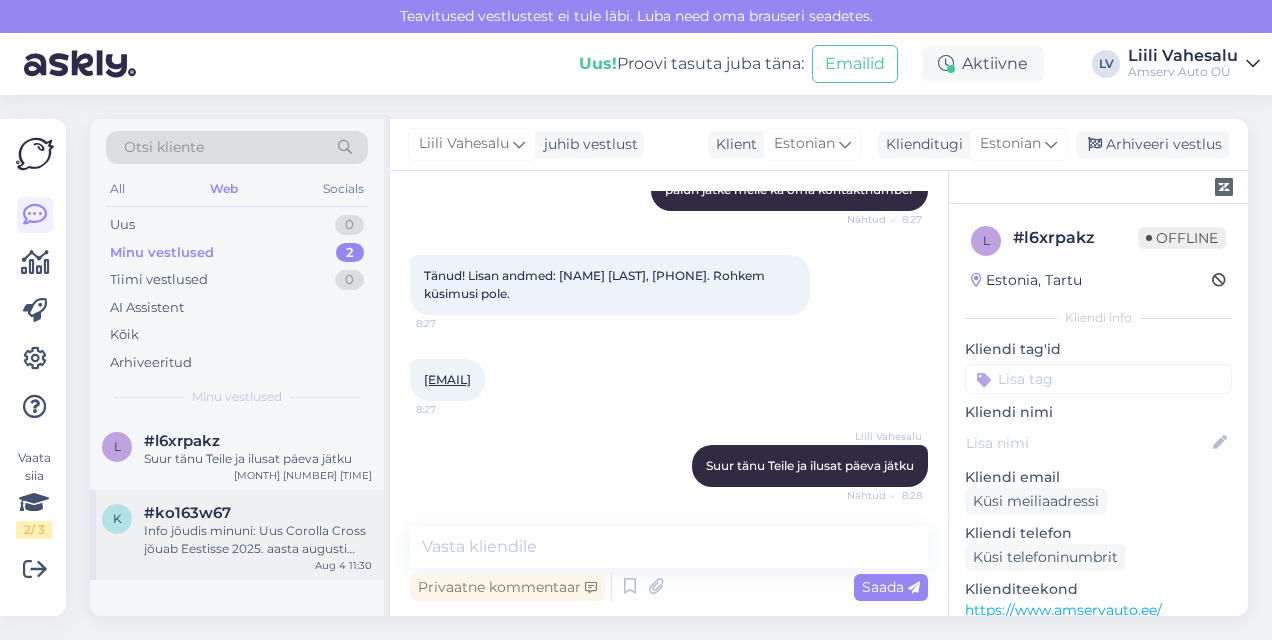 click on "Info jõudis minuni: Uus Corolla Cross jõuab Eestisse 2025. aasta augusti lõpus." at bounding box center [258, 540] 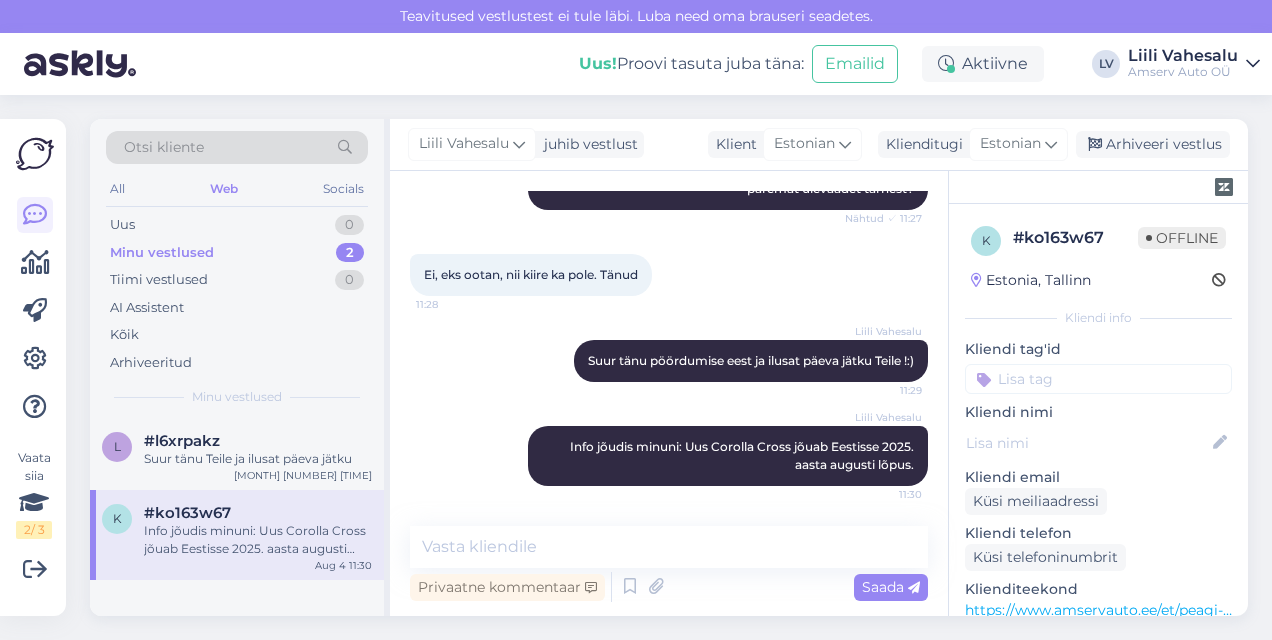 scroll, scrollTop: 596, scrollLeft: 0, axis: vertical 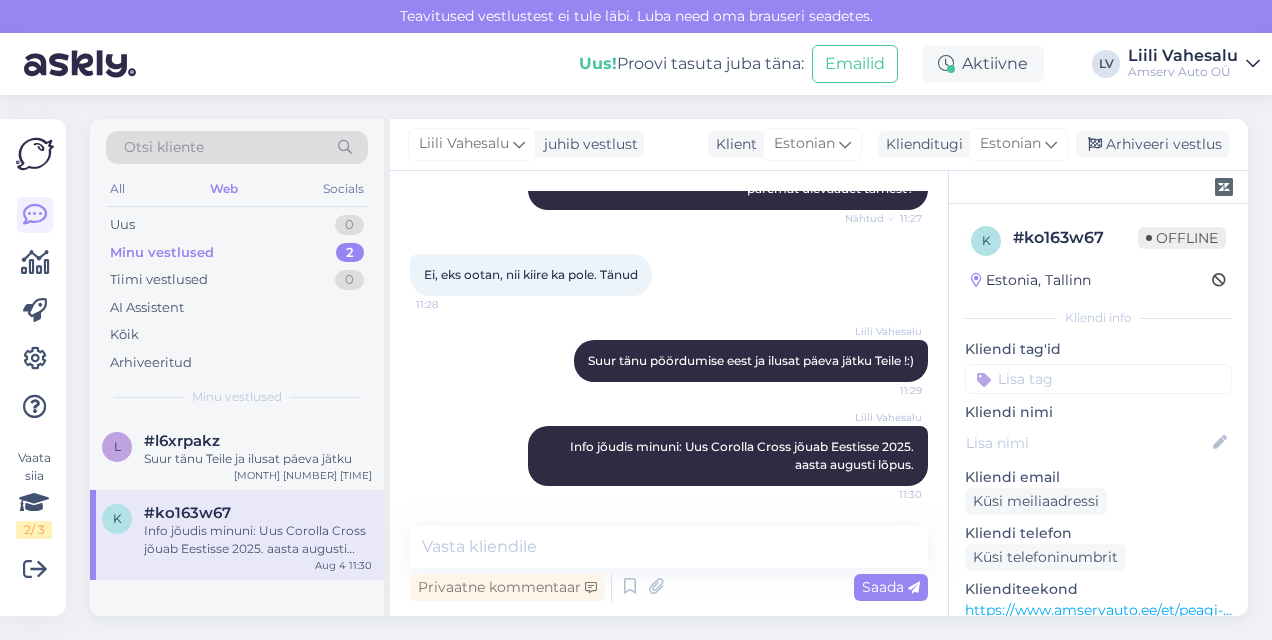 click at bounding box center (1098, 379) 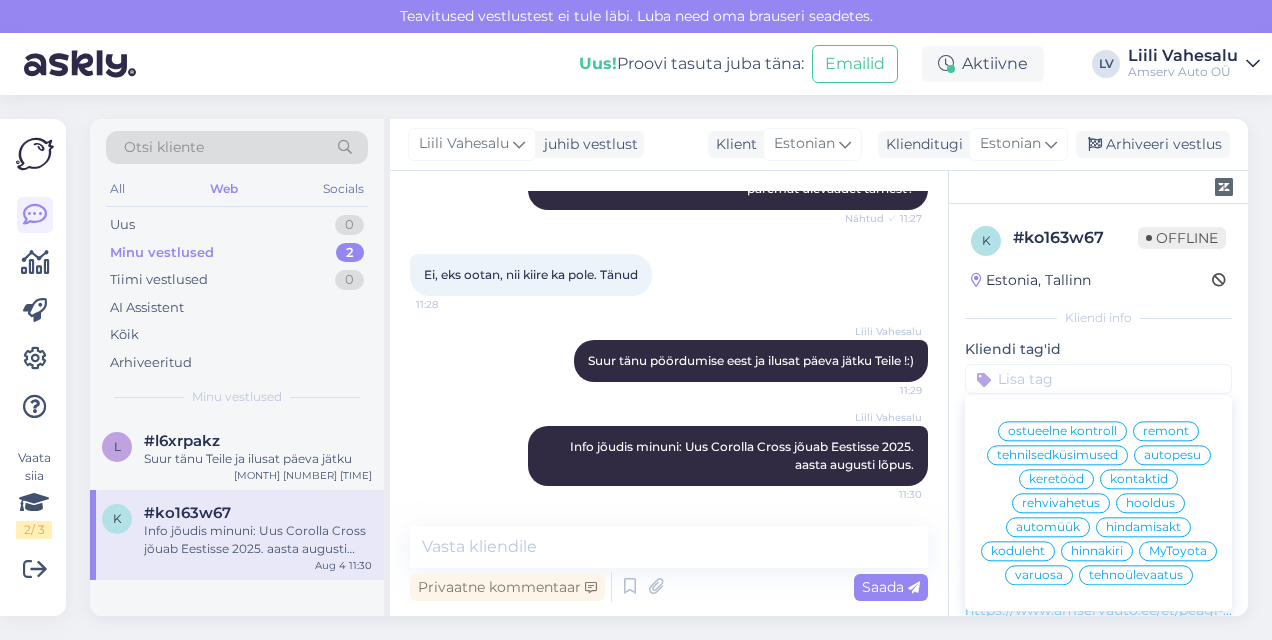 click on "automüük" at bounding box center (1048, 527) 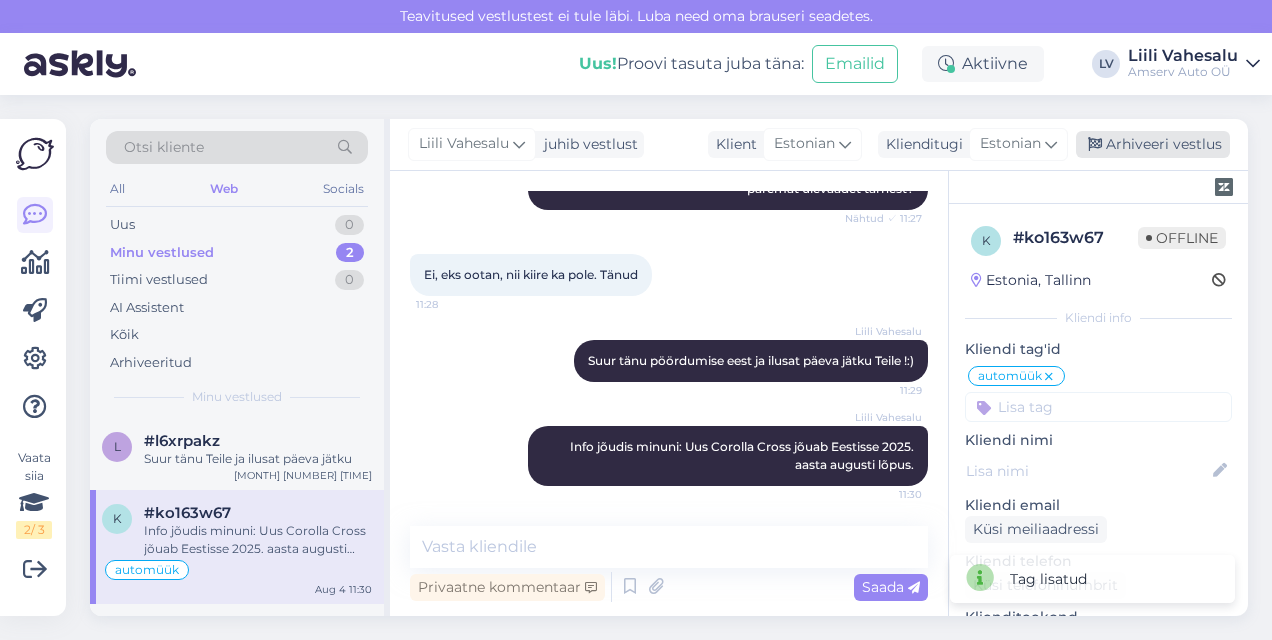 click on "Arhiveeri vestlus" at bounding box center [1153, 144] 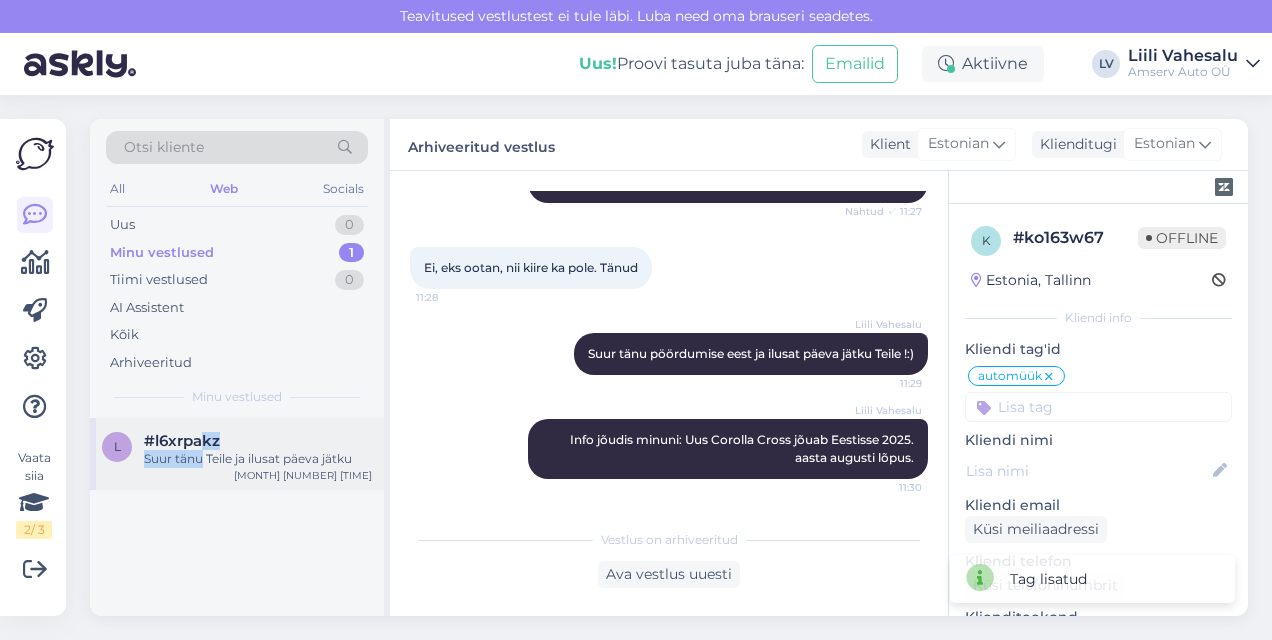 click on "#l6xrpakz Suur tänu Teile ja ilusat päeva jätku" at bounding box center [258, 450] 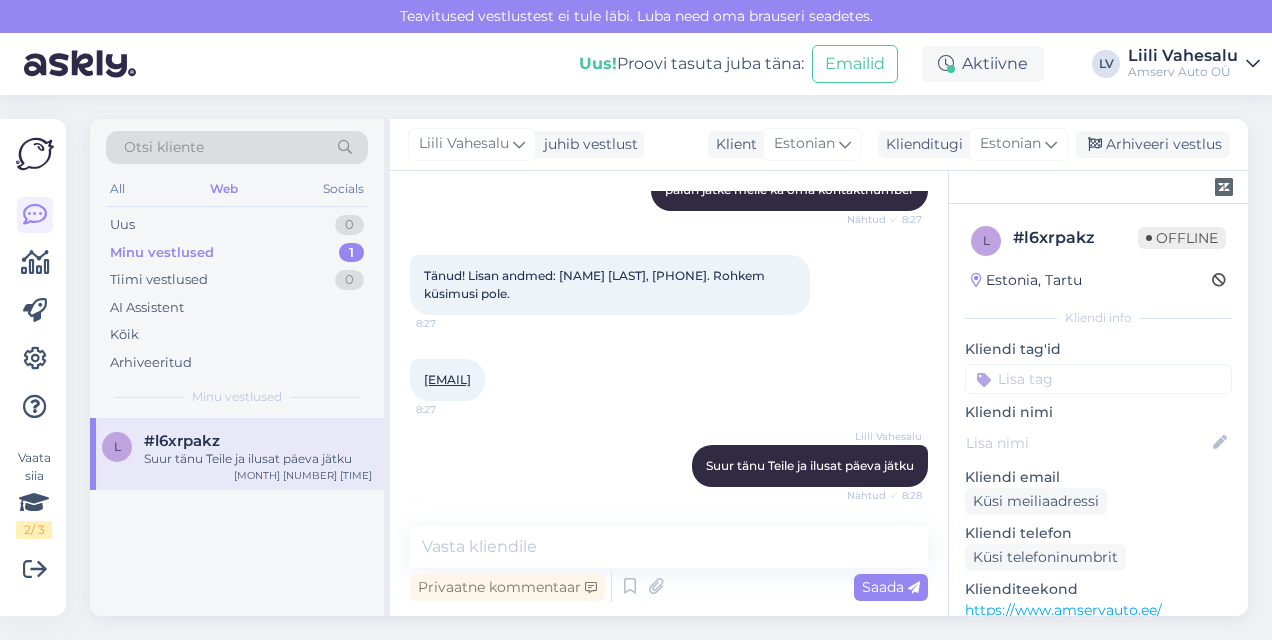 click at bounding box center (1098, 379) 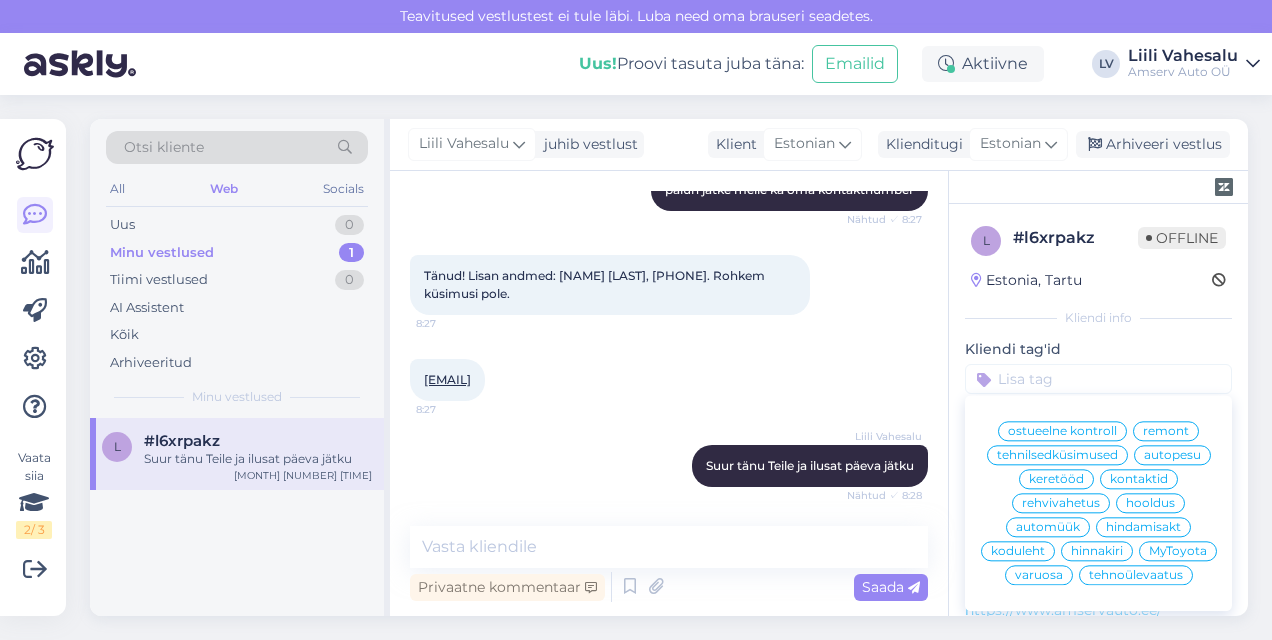 click on "remont" at bounding box center (1166, 431) 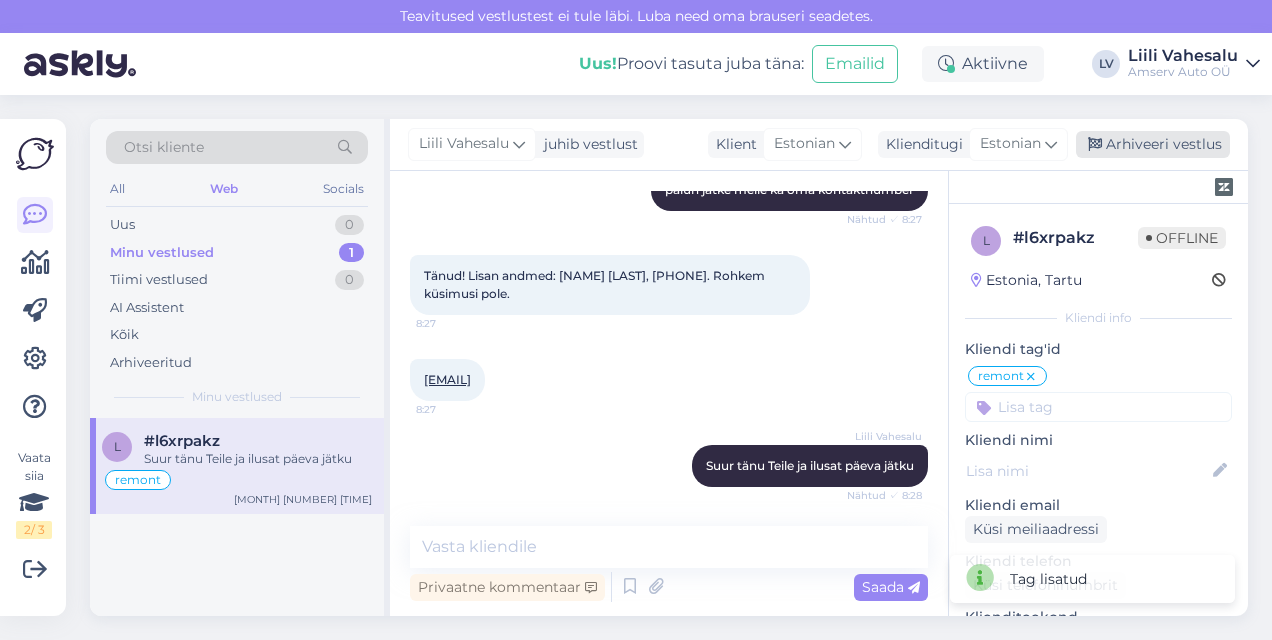 click on "Arhiveeri vestlus" at bounding box center (1153, 144) 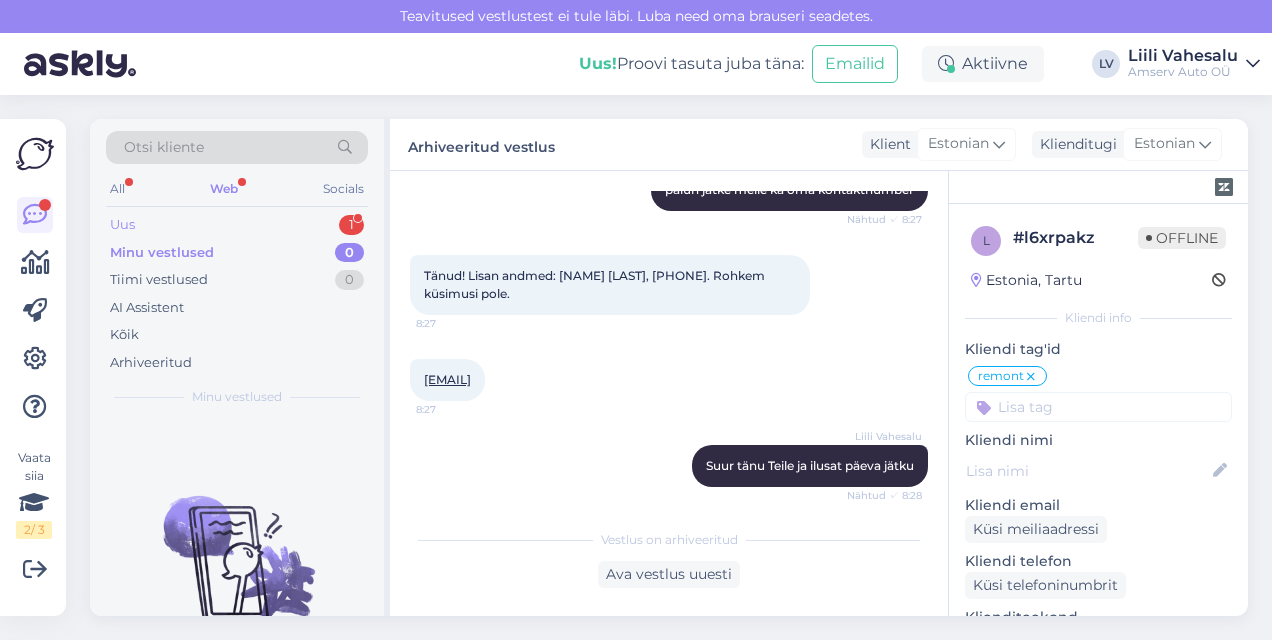 click on "Uus 1" at bounding box center (237, 225) 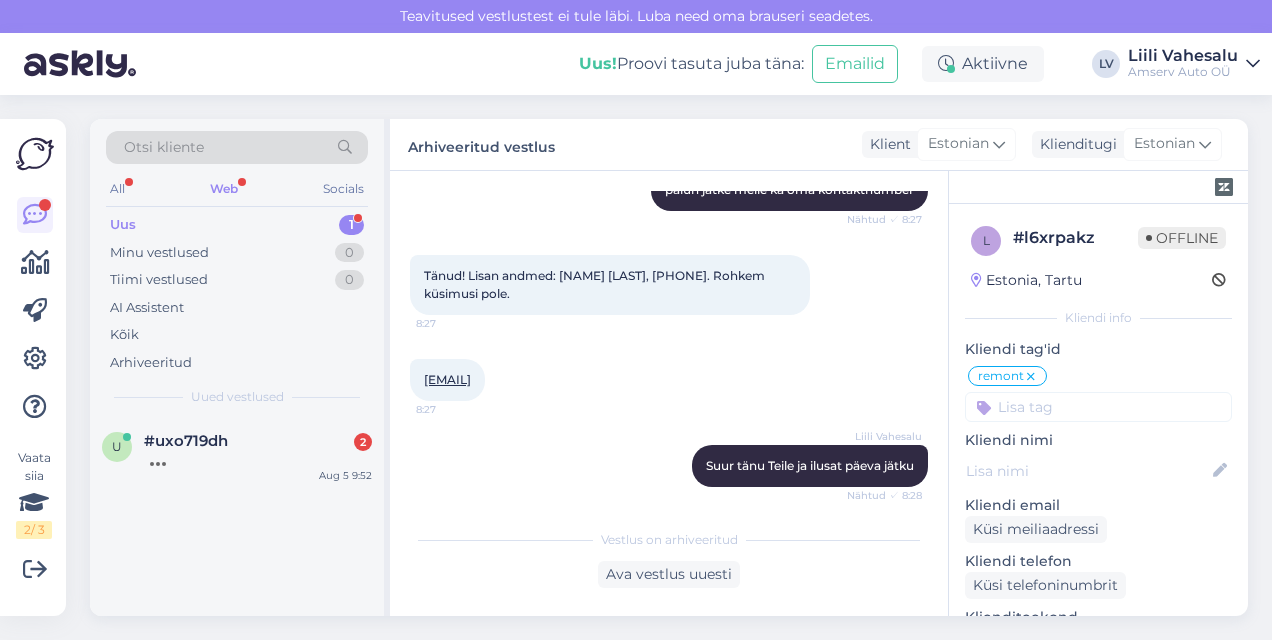 click on "Otsi kliente All Web Socials Uus 1 Minu vestlused 0 Tiimi vestlused 0 AI Assistent Kõik Arhiveeritud Uued vestlused" at bounding box center [237, 268] 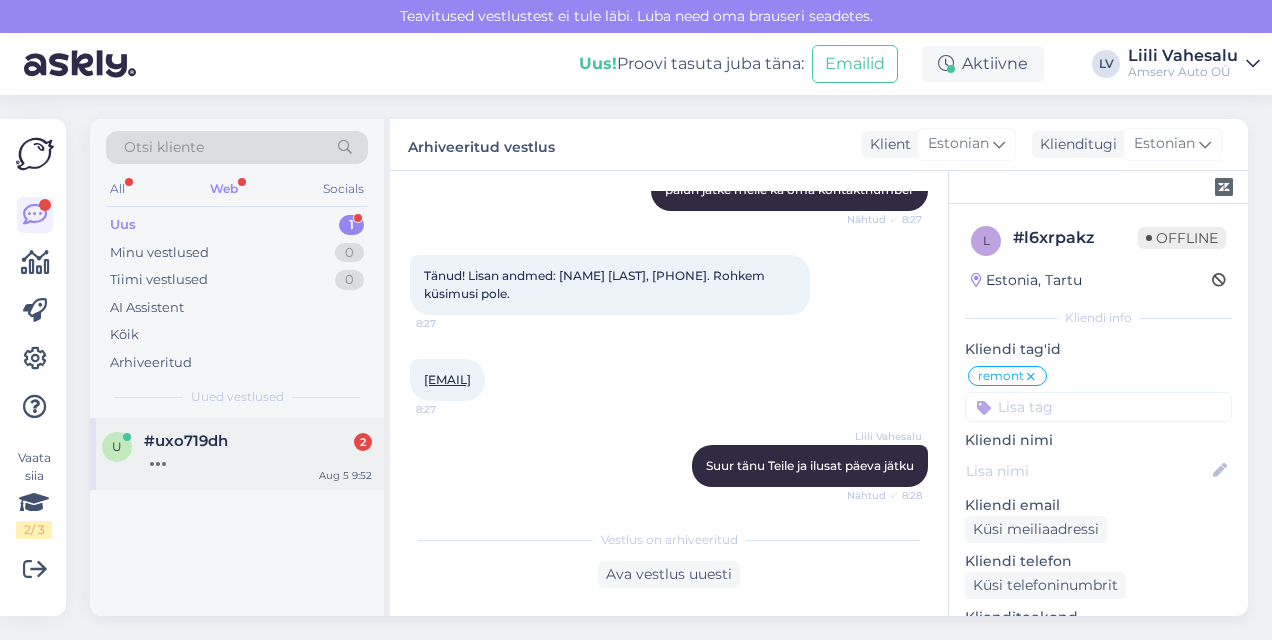 click at bounding box center [258, 459] 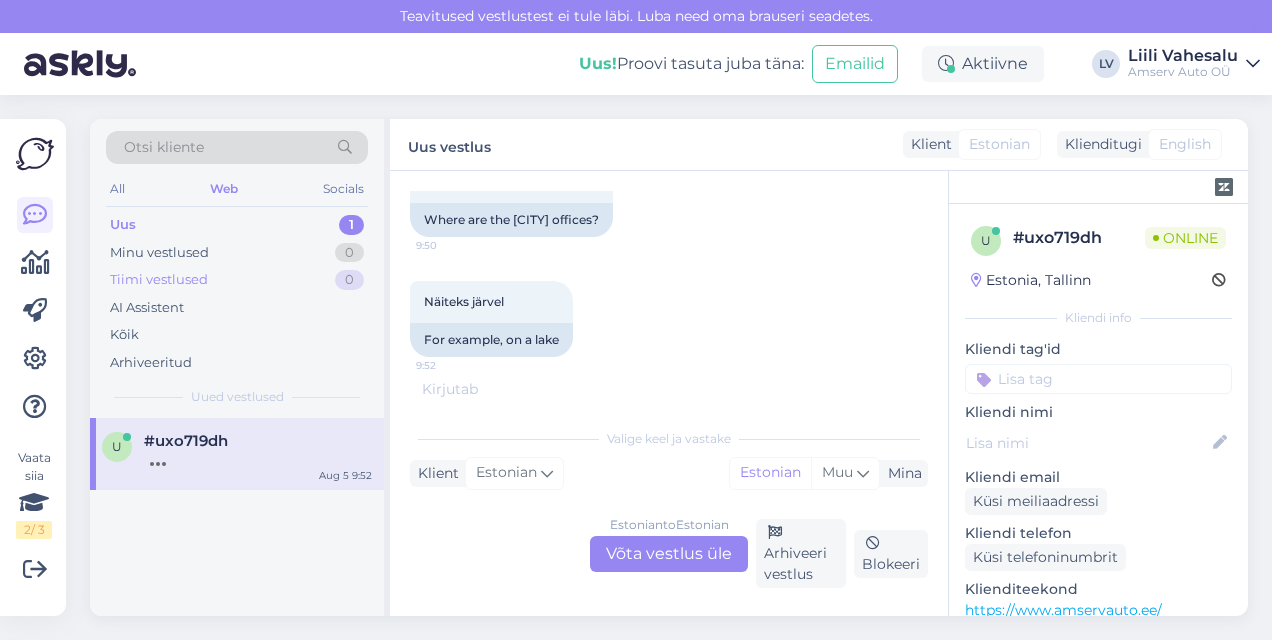 scroll, scrollTop: 656, scrollLeft: 0, axis: vertical 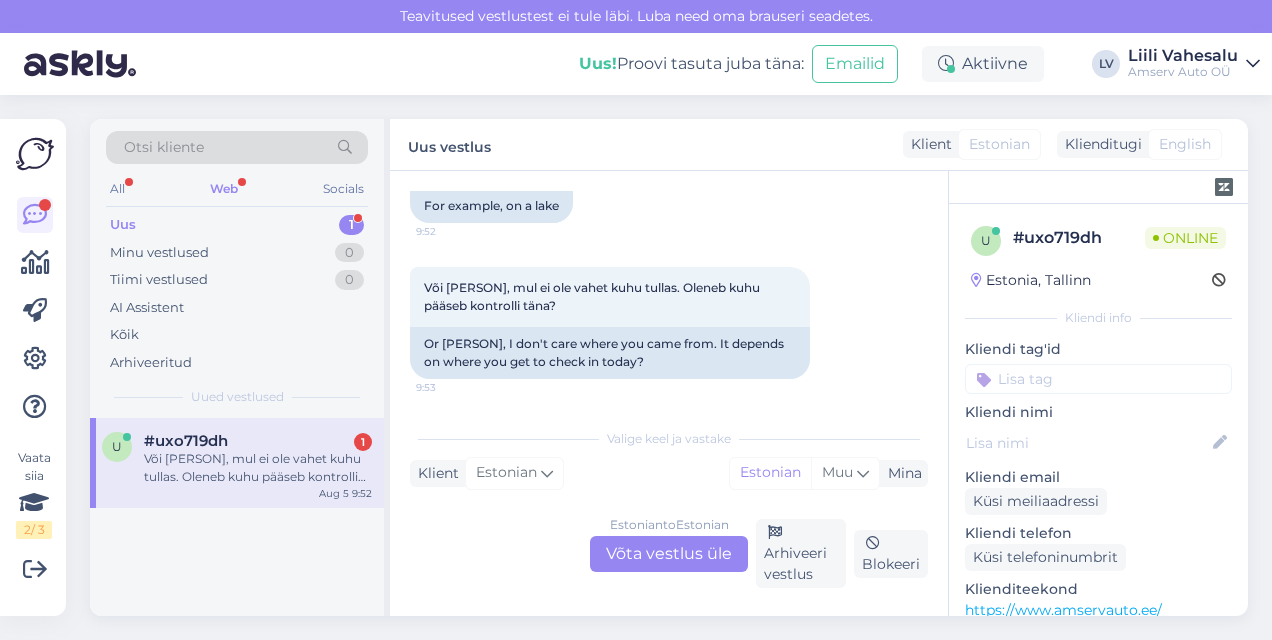 click on "u #uxo719dh 1 Või [PERSON], mul ei ole vahet kuhu tullas. Oleneb kuhu pääseb kontrolli täna? [MONTH] 5 [TIME]" at bounding box center [237, 517] 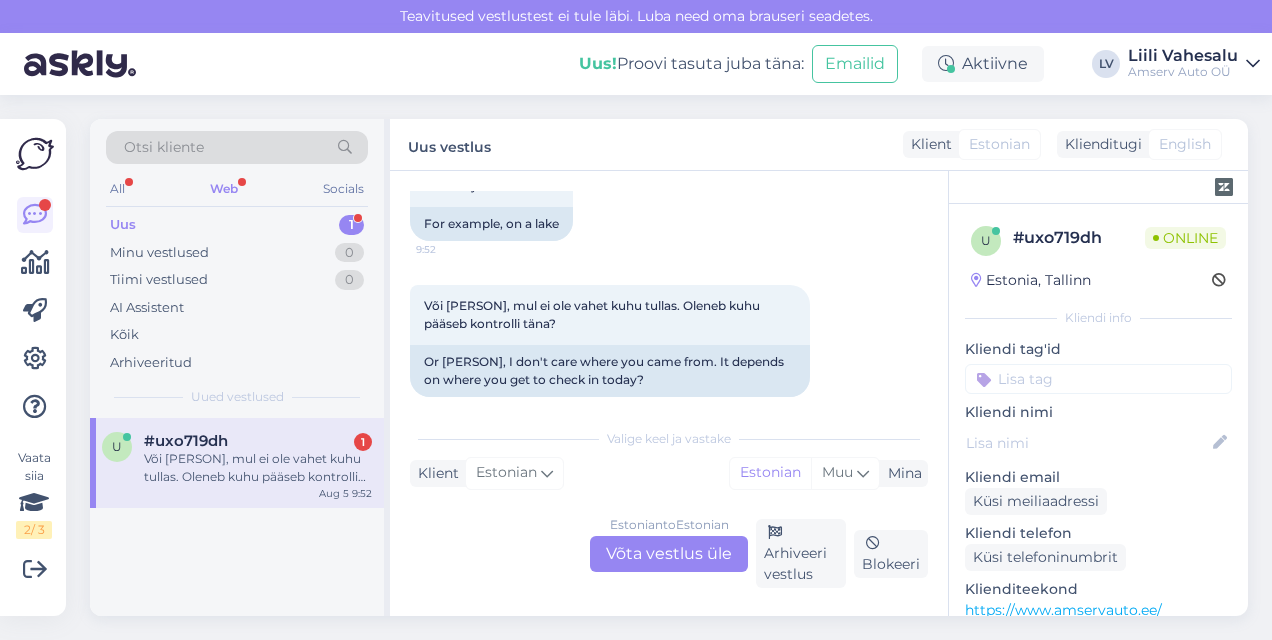 scroll, scrollTop: 656, scrollLeft: 0, axis: vertical 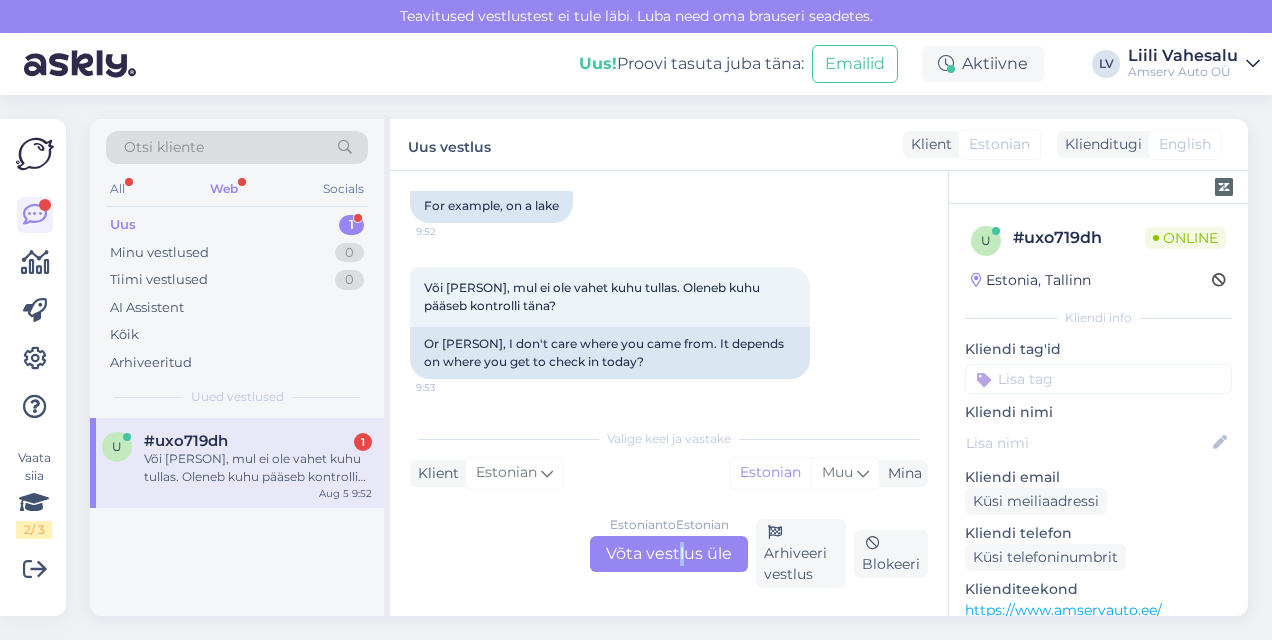 click on "Estonian  to  Estonian Võta vestlus üle" at bounding box center [669, 554] 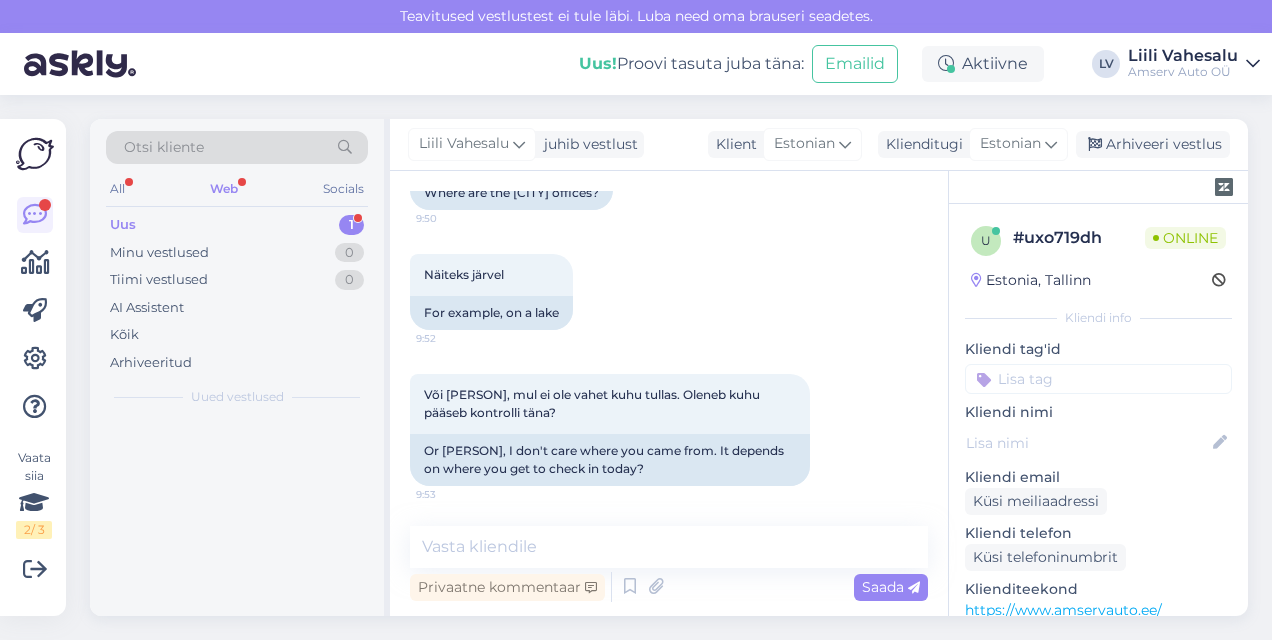 scroll, scrollTop: 548, scrollLeft: 0, axis: vertical 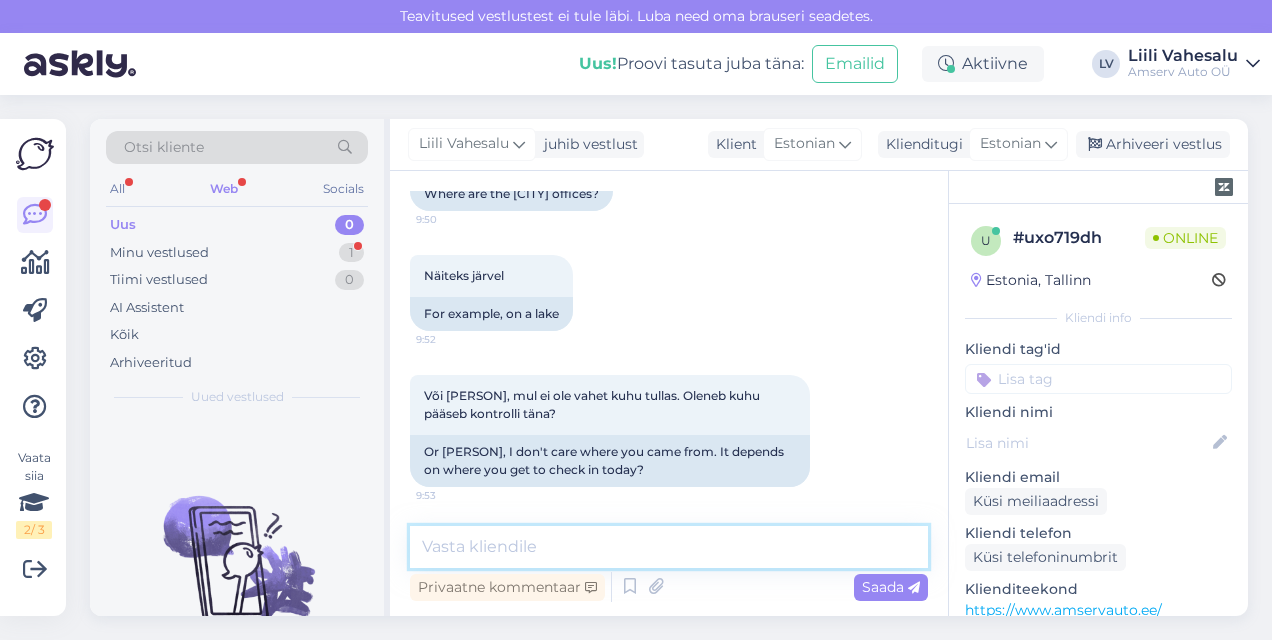drag, startPoint x: 683, startPoint y: 562, endPoint x: 649, endPoint y: 540, distance: 40.496914 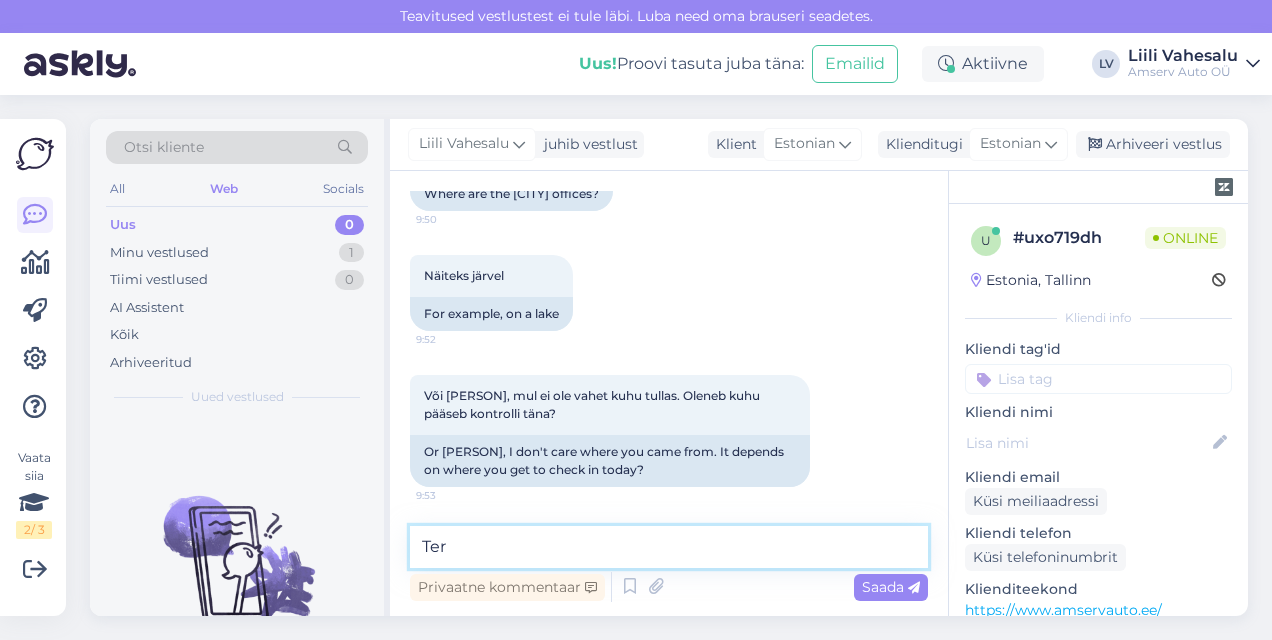 type on "Tere" 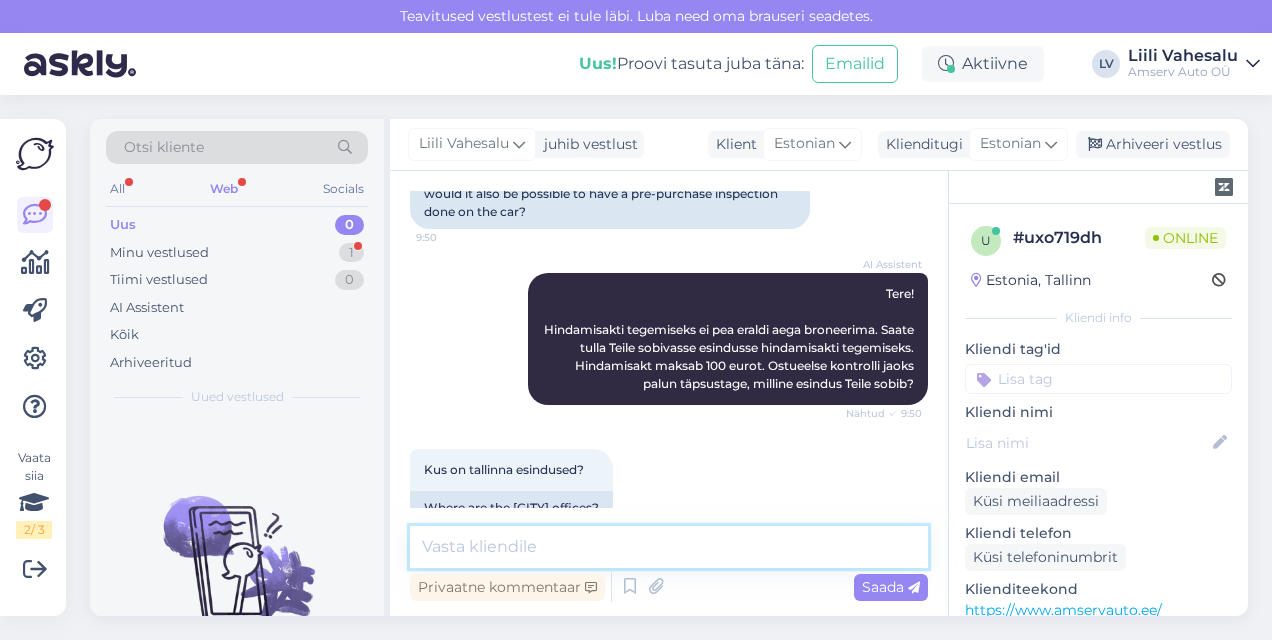 scroll, scrollTop: 720, scrollLeft: 0, axis: vertical 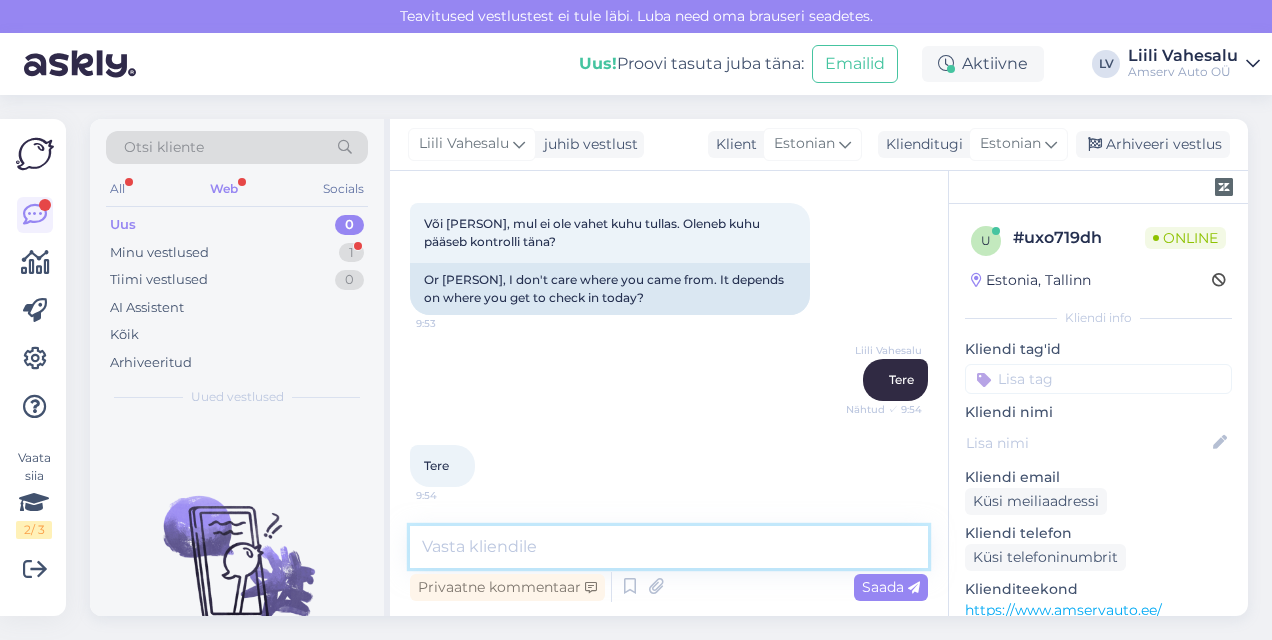 click at bounding box center (669, 547) 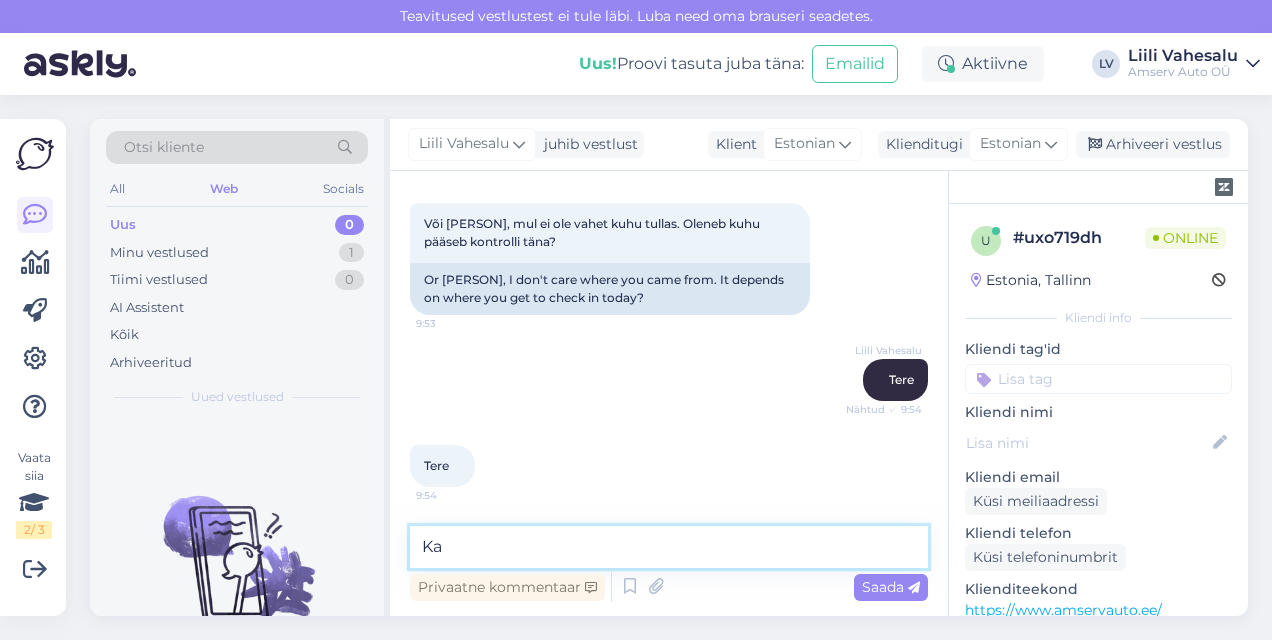 type on "K" 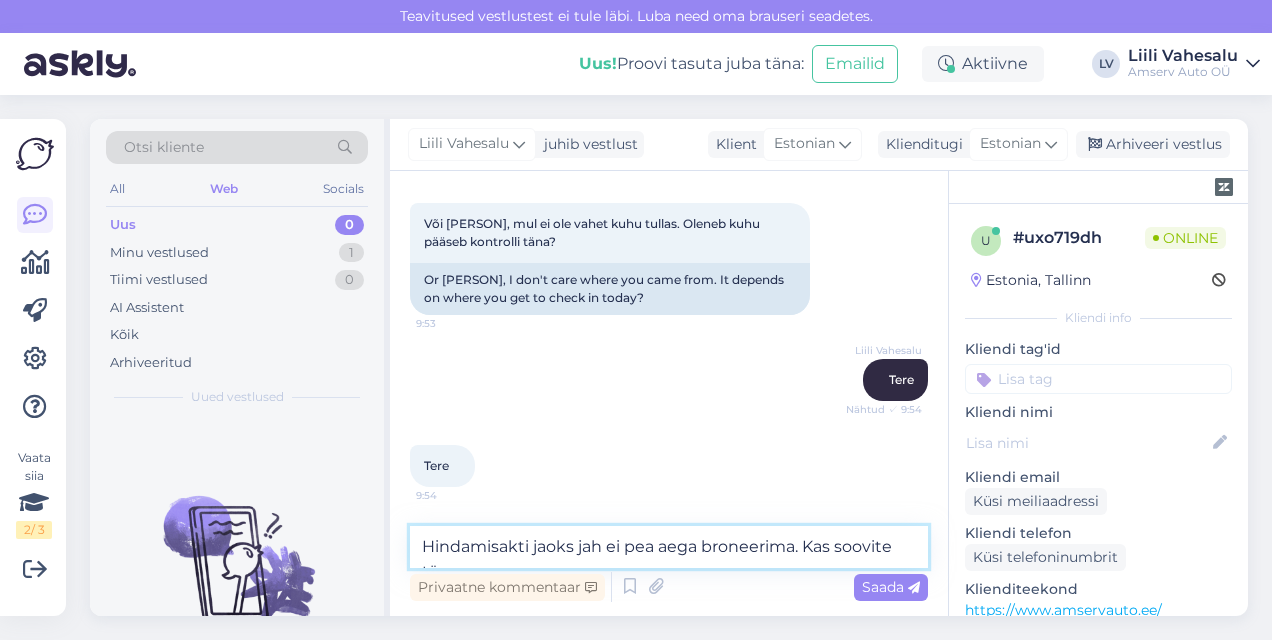 scroll, scrollTop: 742, scrollLeft: 0, axis: vertical 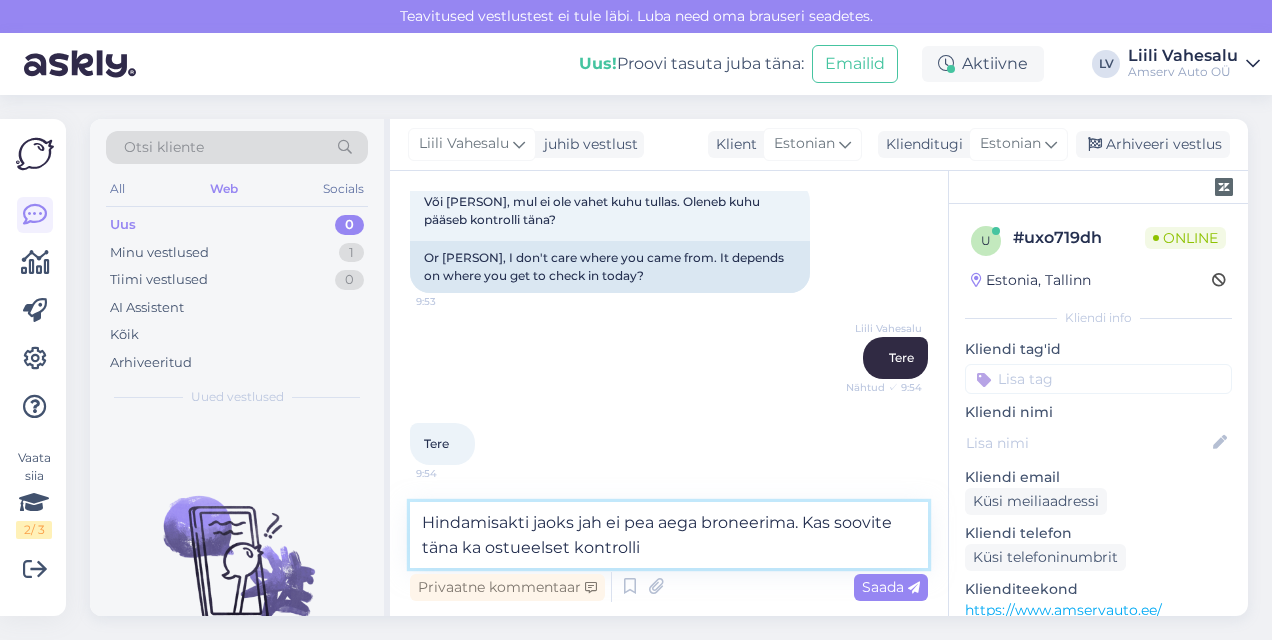 type on "Hindamisakti jaoks jah ei pea aega broneerima. Kas soovite täna ka ostueelset kontrolli?" 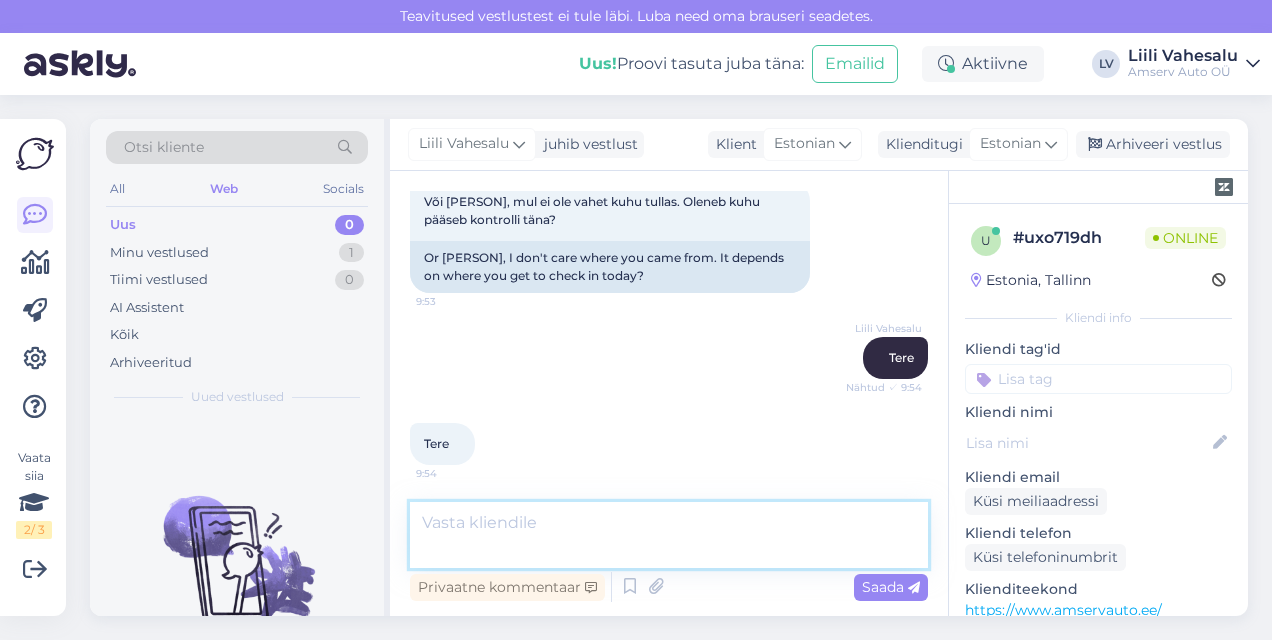 scroll, scrollTop: 824, scrollLeft: 0, axis: vertical 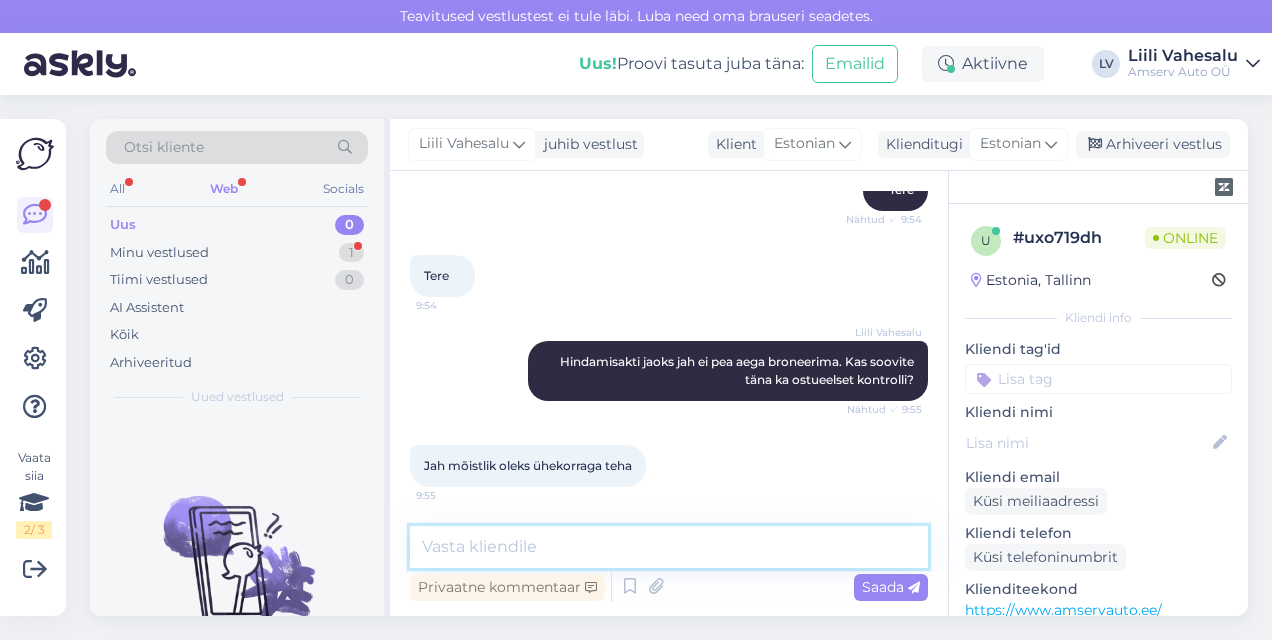 click at bounding box center [669, 547] 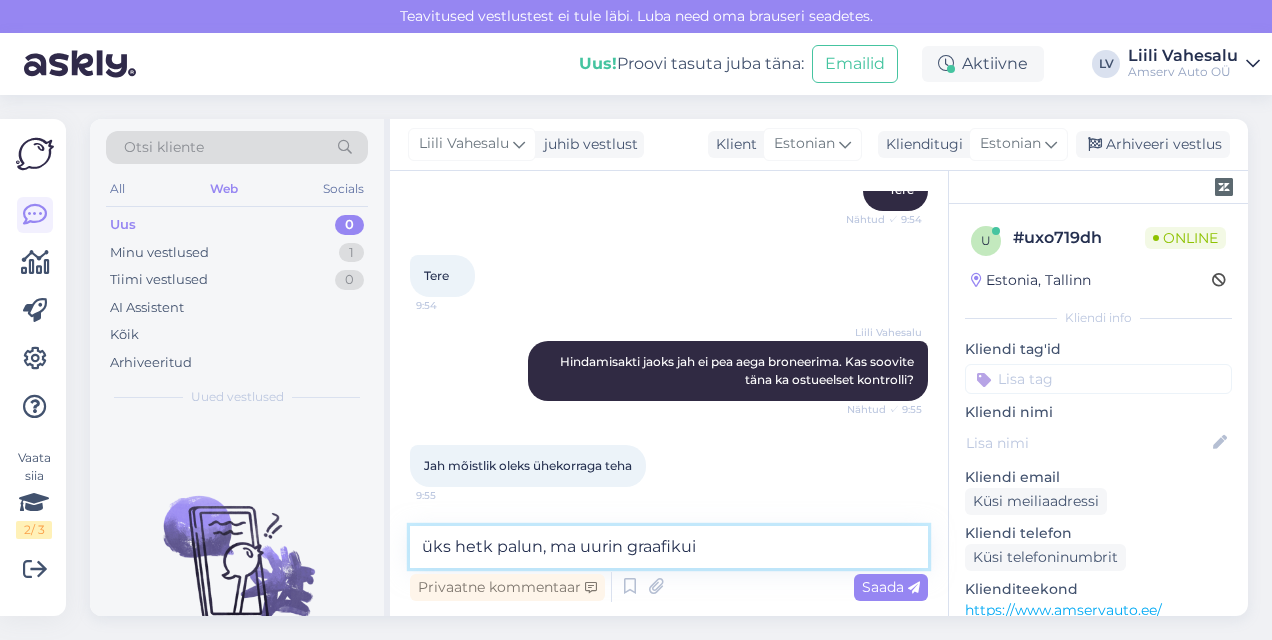 type on "üks hetk palun, ma uurin graafikuid" 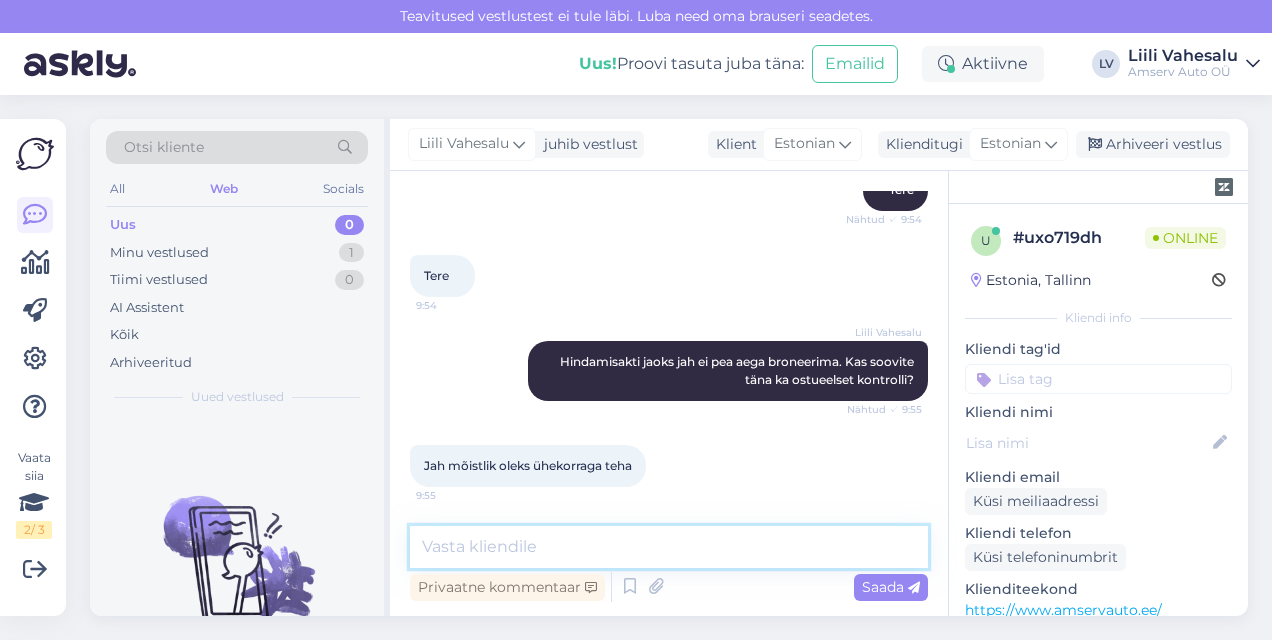 scroll, scrollTop: 996, scrollLeft: 0, axis: vertical 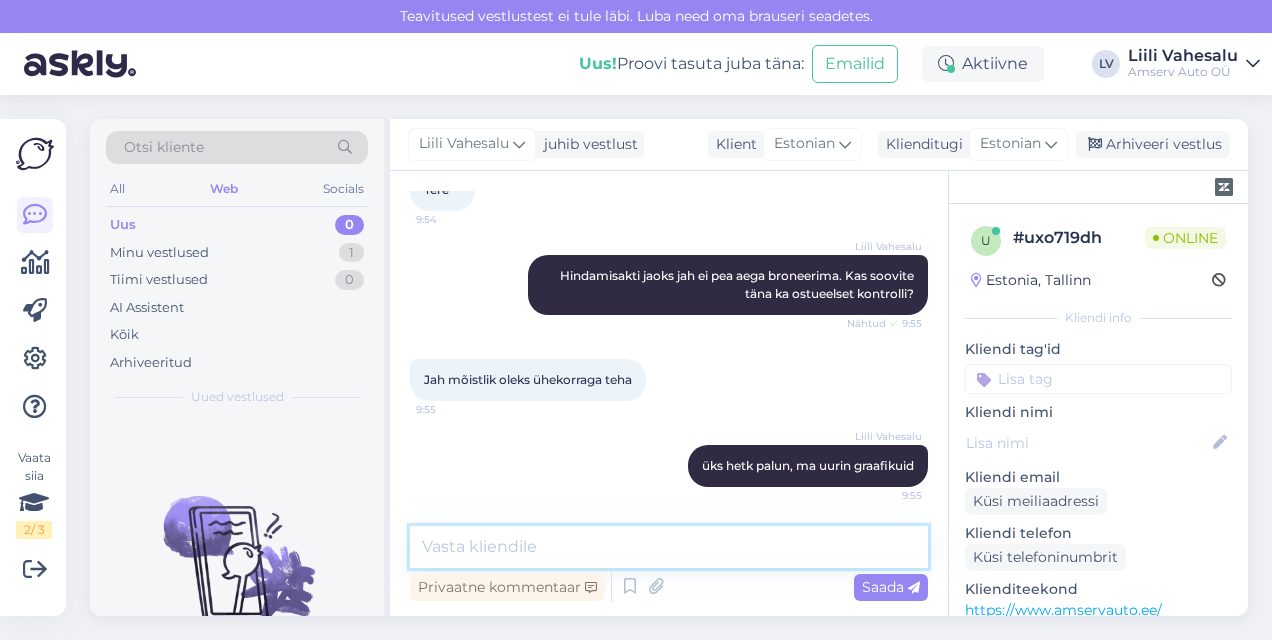 click at bounding box center (669, 547) 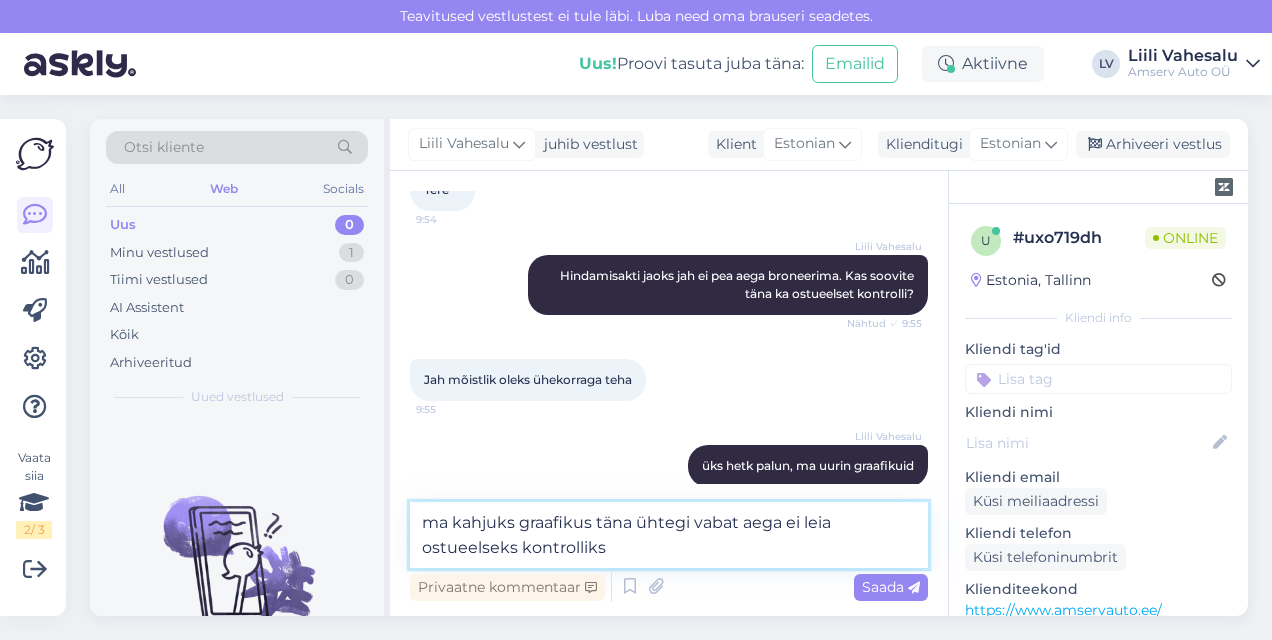 type on "ma kahjuks graafikus täna ühtegi vabat aega ei leia ostueelseks kontrolliks" 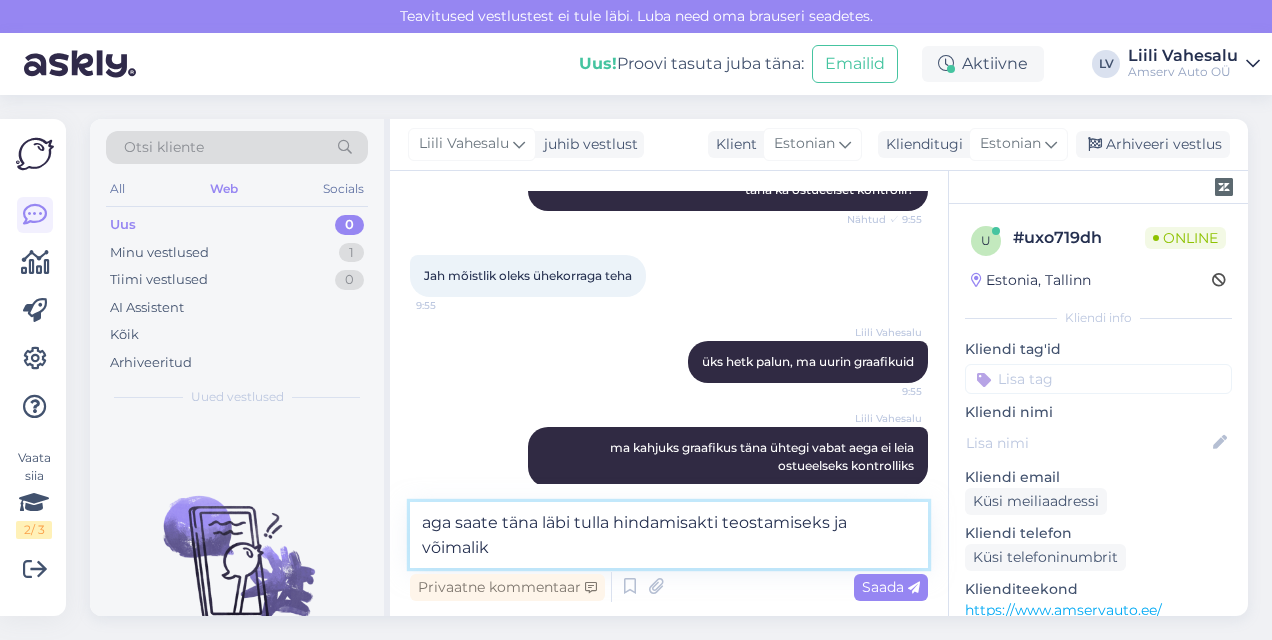 scroll, scrollTop: 1124, scrollLeft: 0, axis: vertical 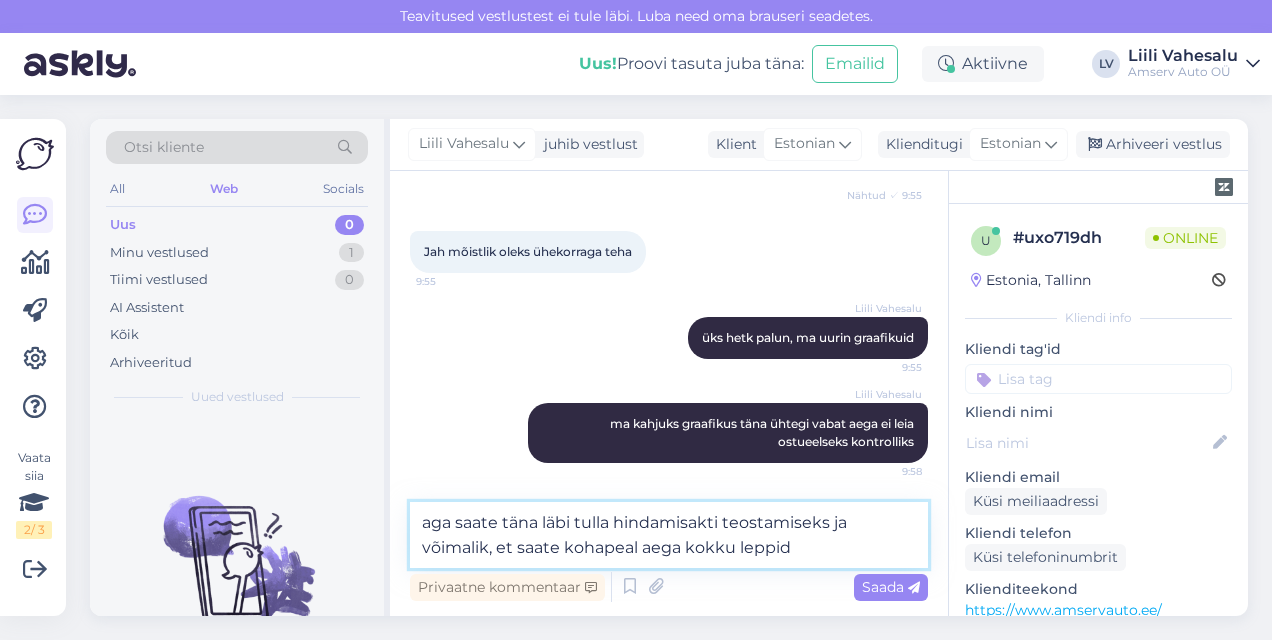 type on "aga saate täna läbi tulla hindamisakti teostamiseks ja võimalik, et saate kohapeal aega kokku leppida" 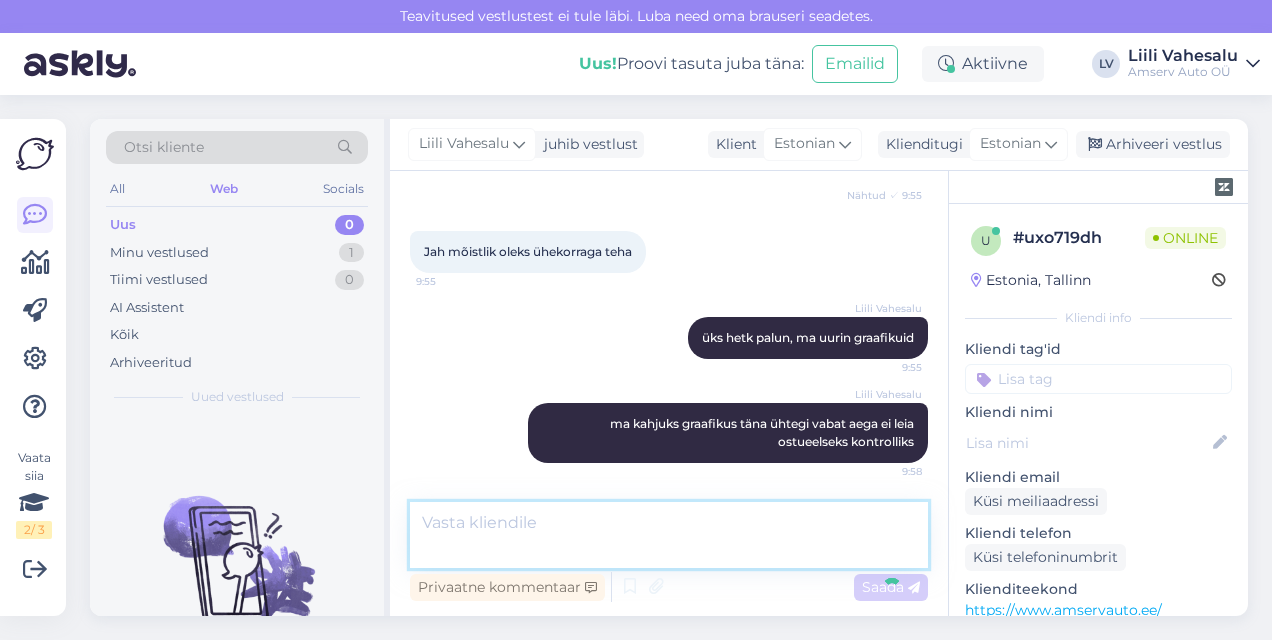 scroll, scrollTop: 1204, scrollLeft: 0, axis: vertical 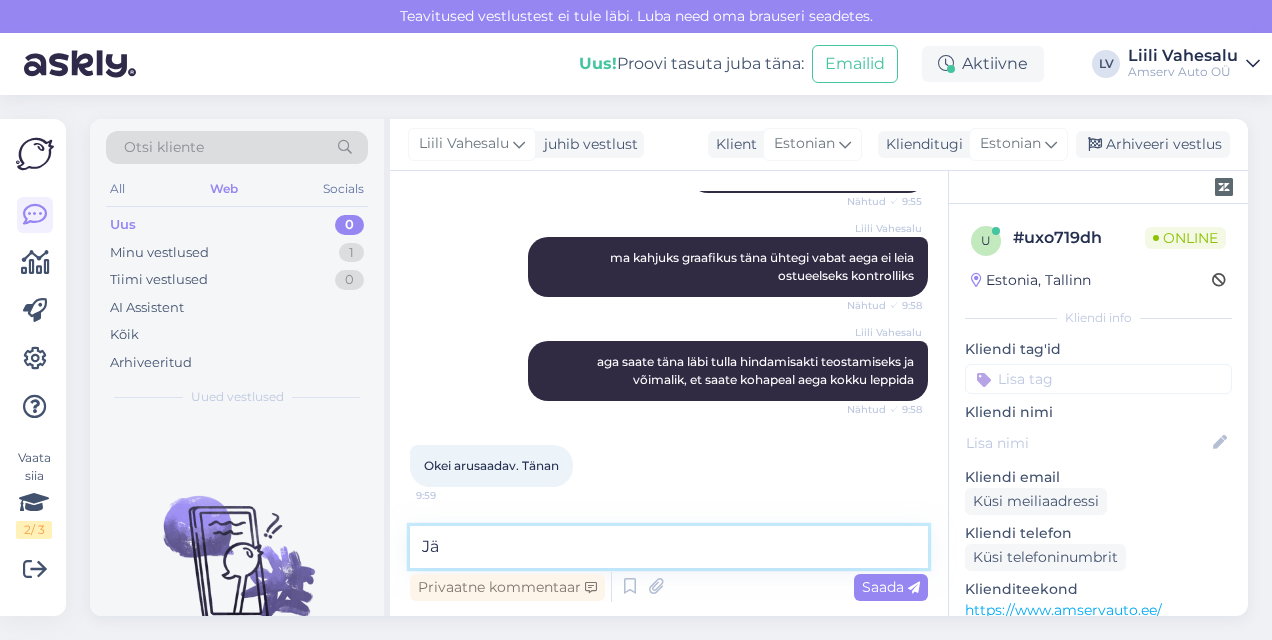 type on "J" 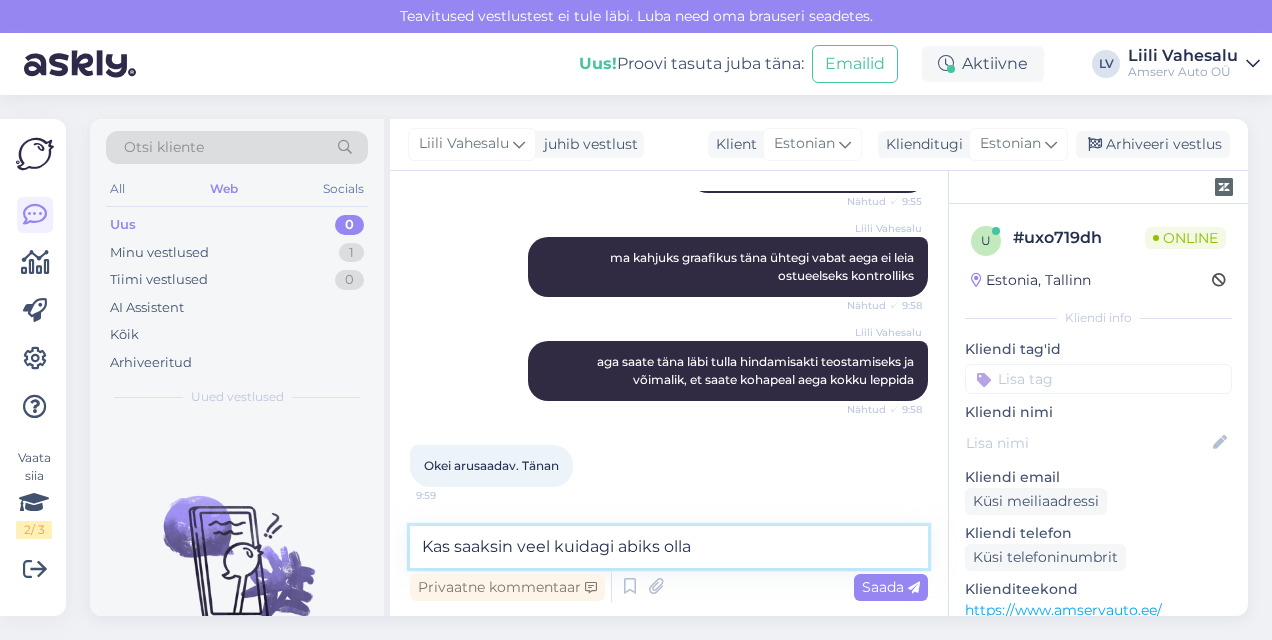 type on "Kas saaksin veel kuidagi abiks olla?" 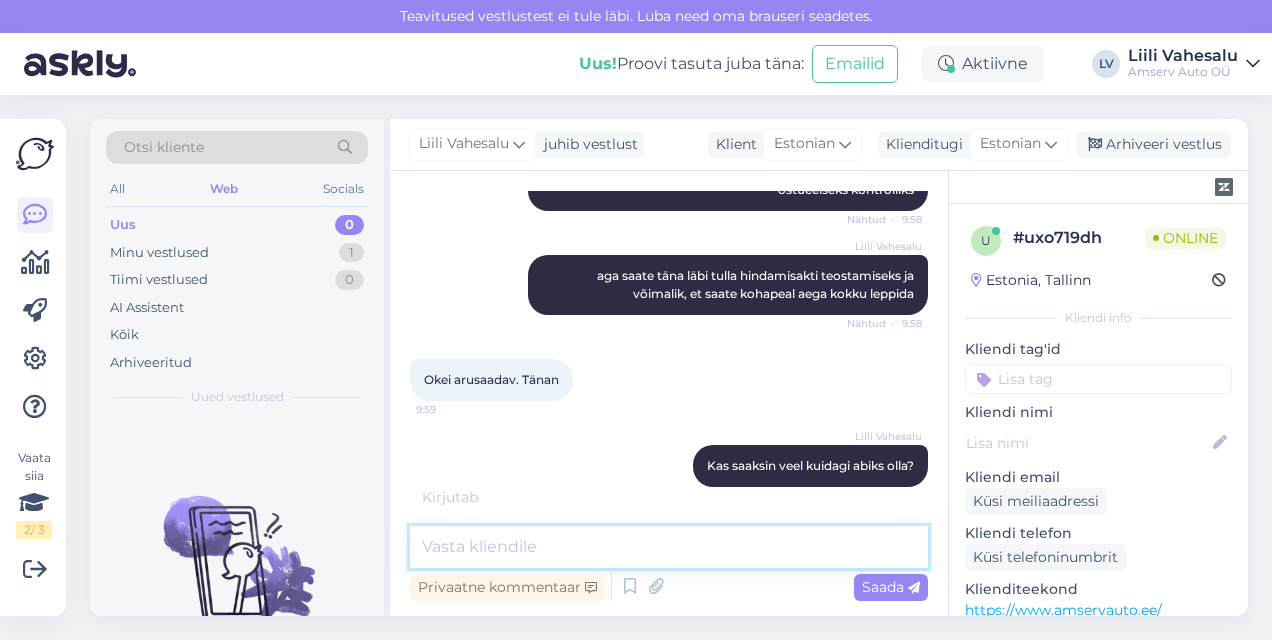 scroll, scrollTop: 1462, scrollLeft: 0, axis: vertical 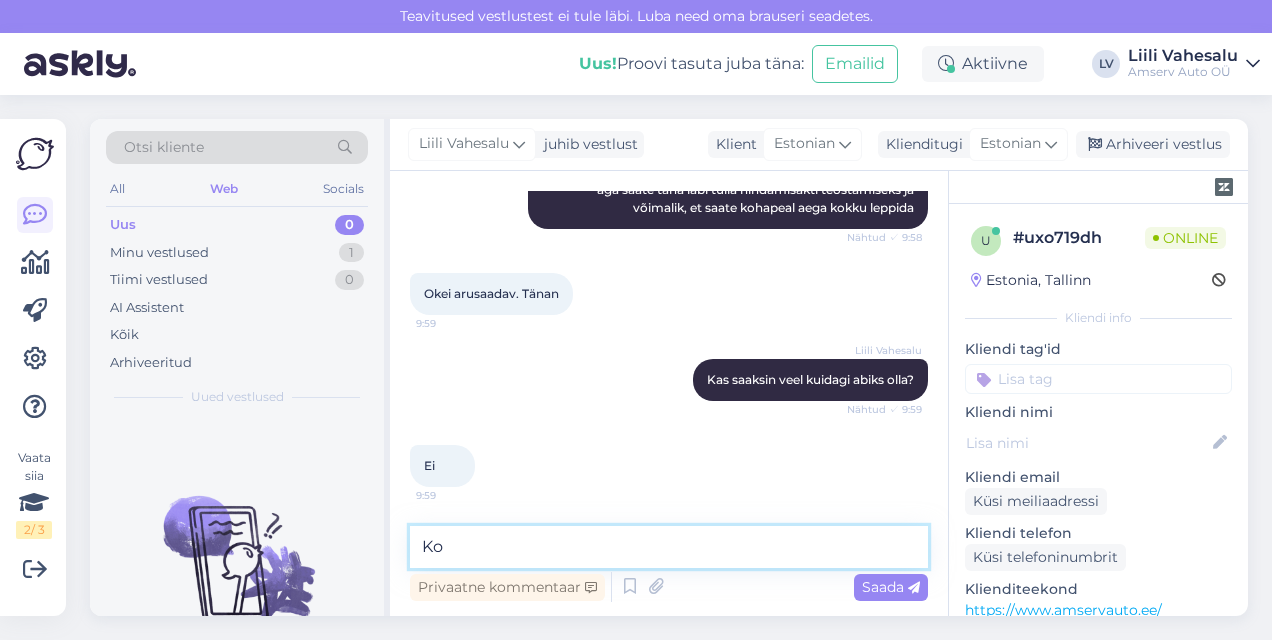 type on "K" 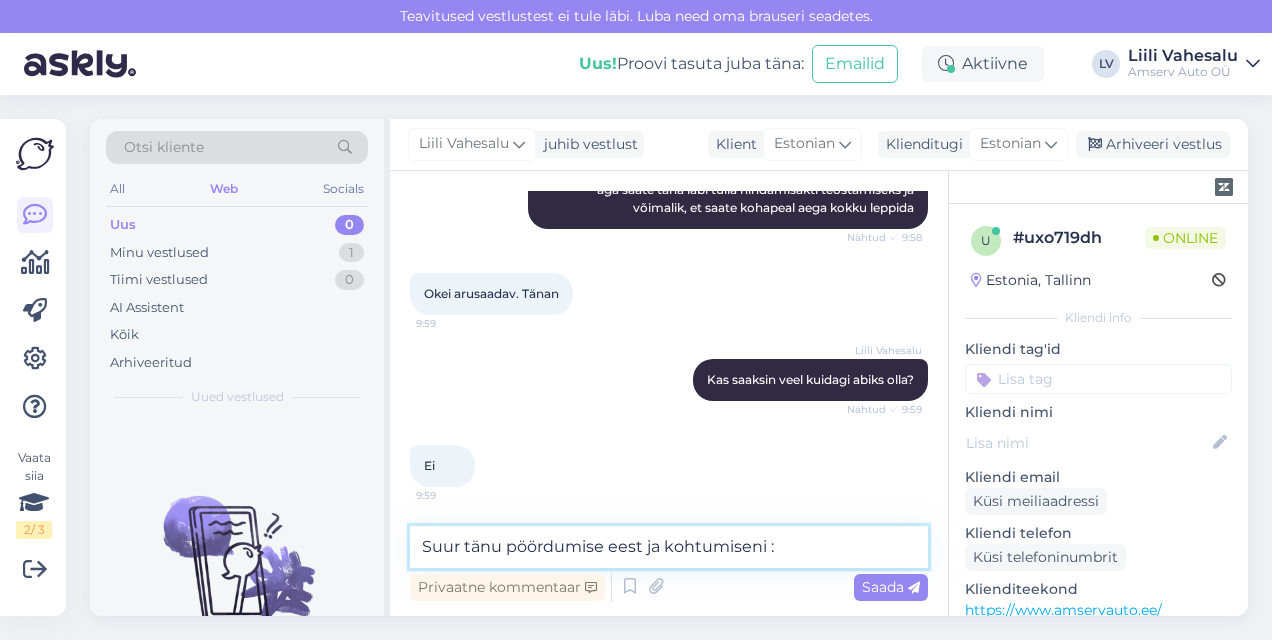 type on "Suur tänu pöördumise eest ja kohtumiseni :)" 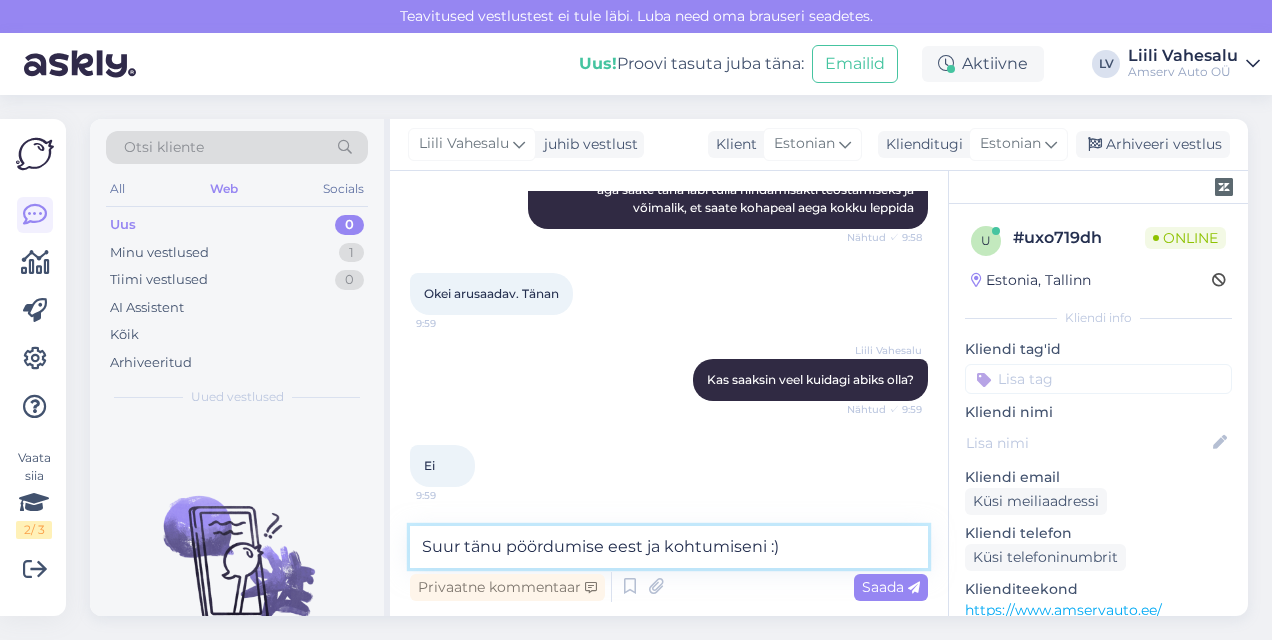 type 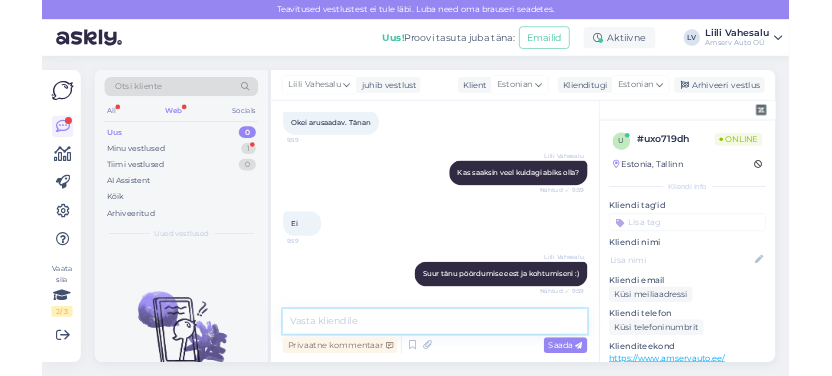 scroll, scrollTop: 1634, scrollLeft: 0, axis: vertical 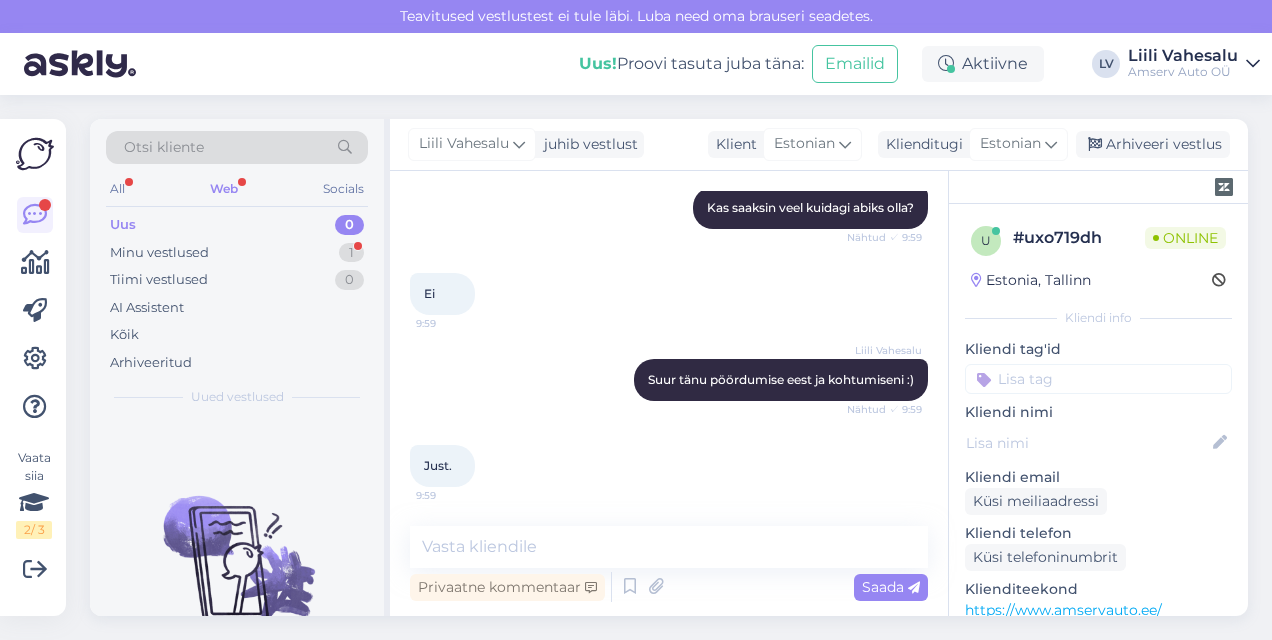 click on "Just. 9:59" at bounding box center [669, 466] 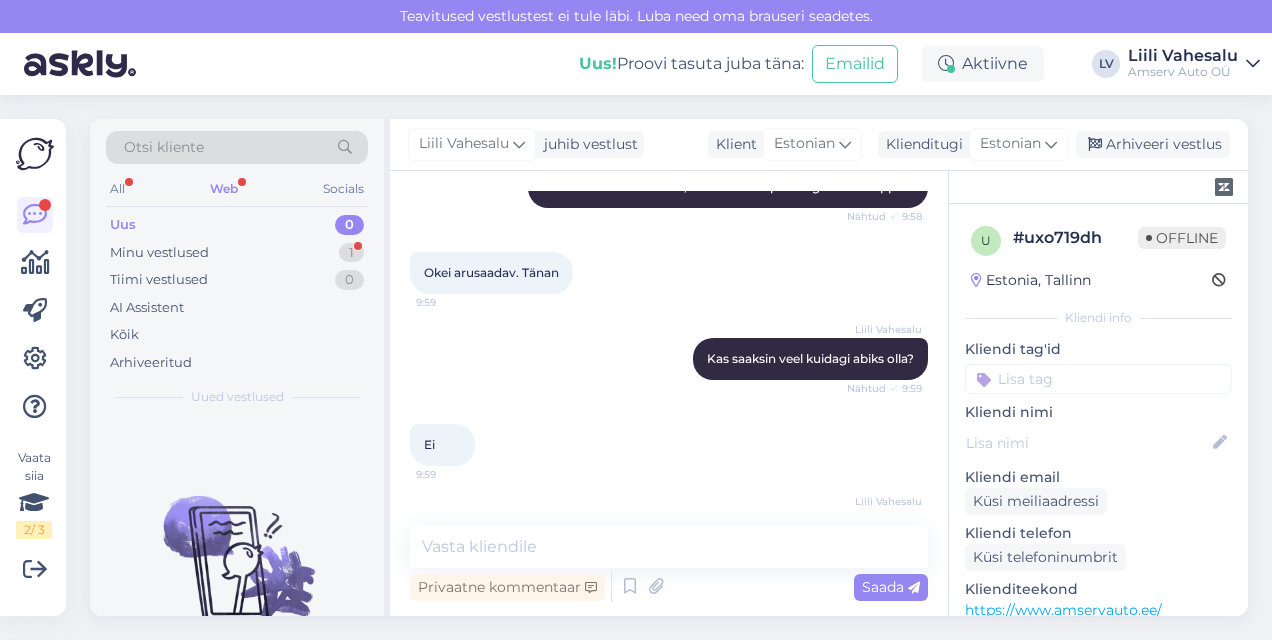 scroll, scrollTop: 1634, scrollLeft: 0, axis: vertical 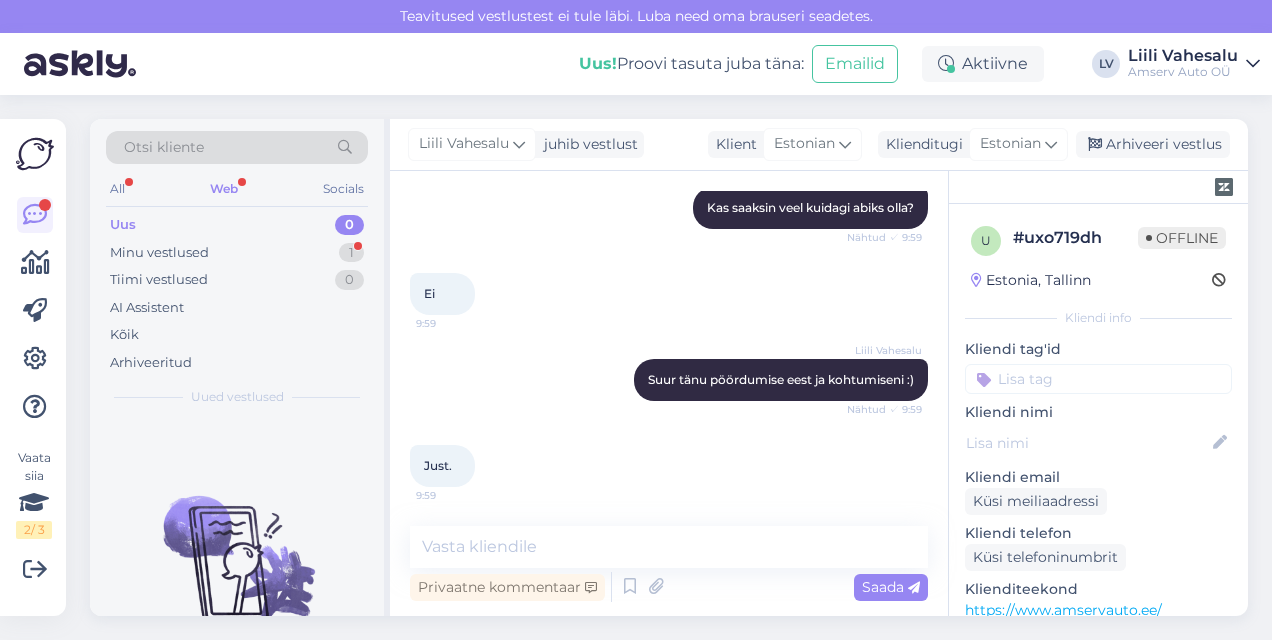 click at bounding box center [1098, 379] 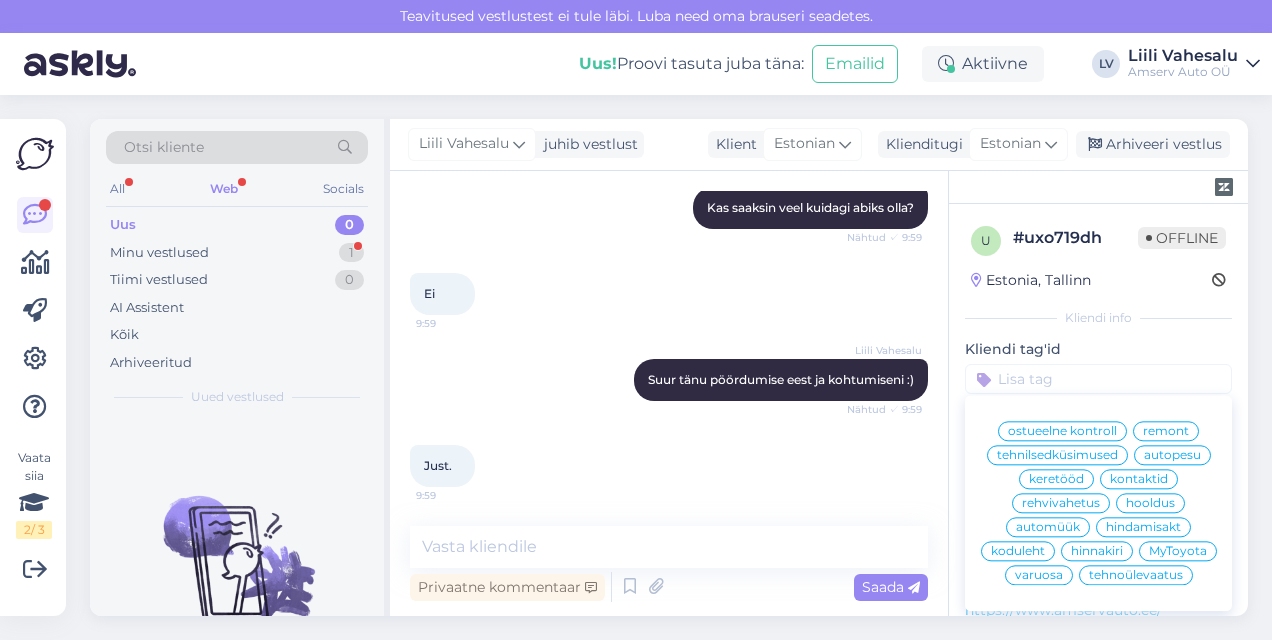 click on "ostueelne kontroll" at bounding box center [1062, 431] 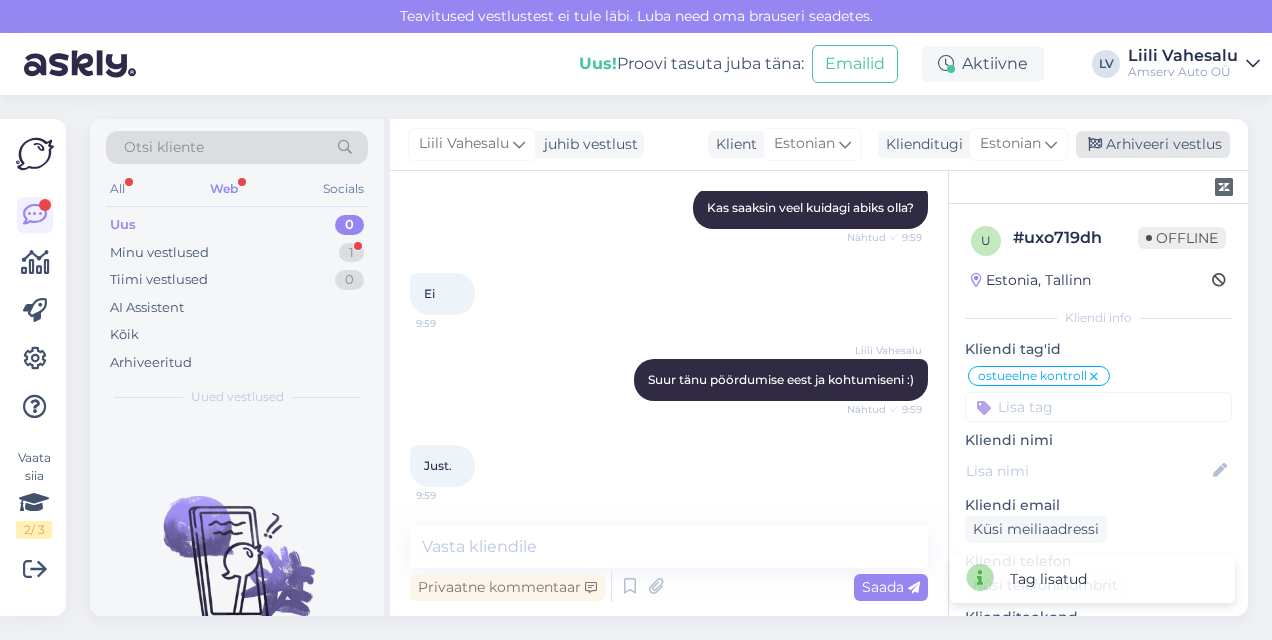 click on "Arhiveeri vestlus" at bounding box center [1153, 144] 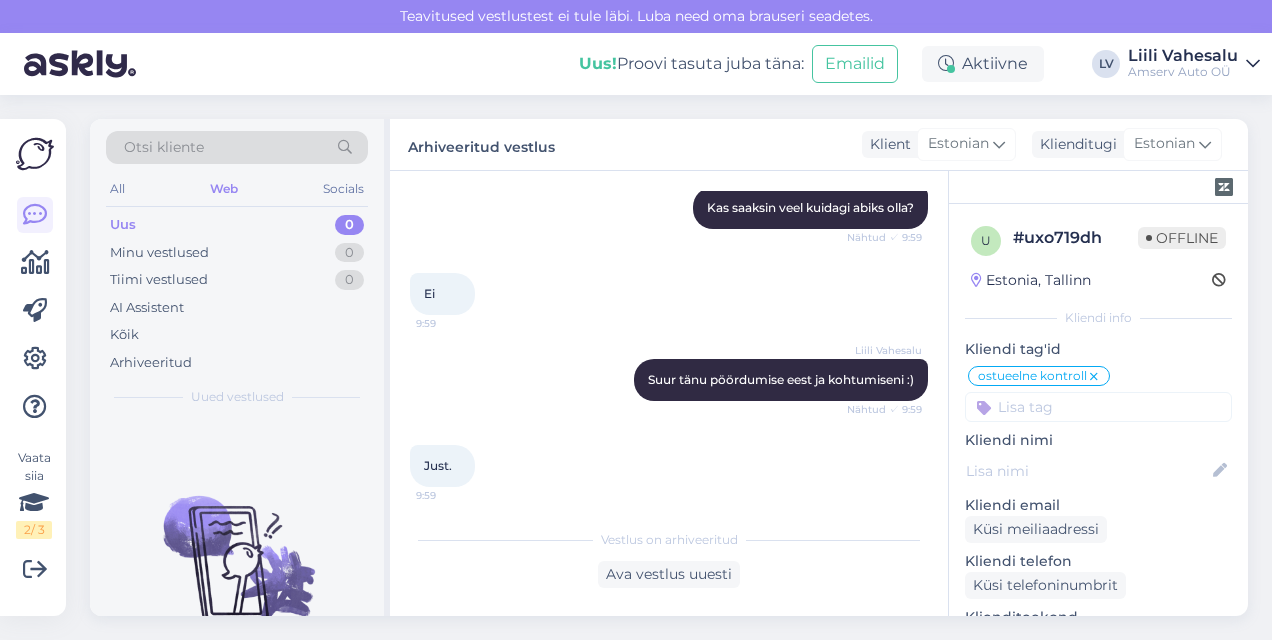 click on "Just. 9:59" at bounding box center (669, 466) 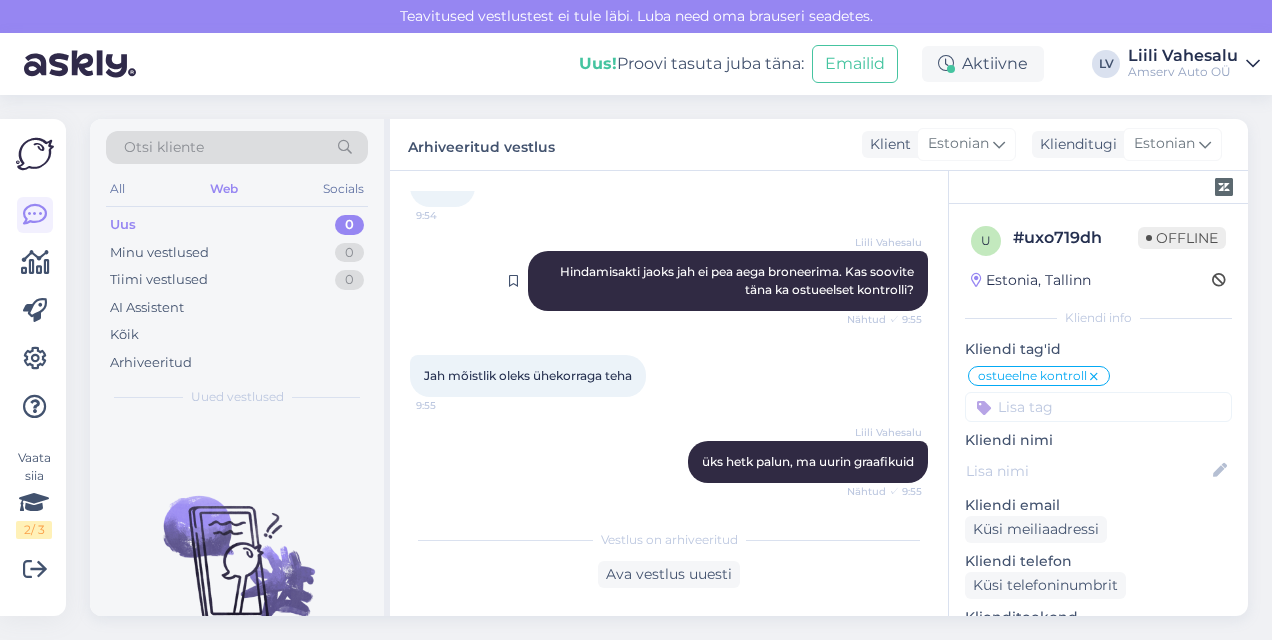 scroll, scrollTop: 1200, scrollLeft: 0, axis: vertical 